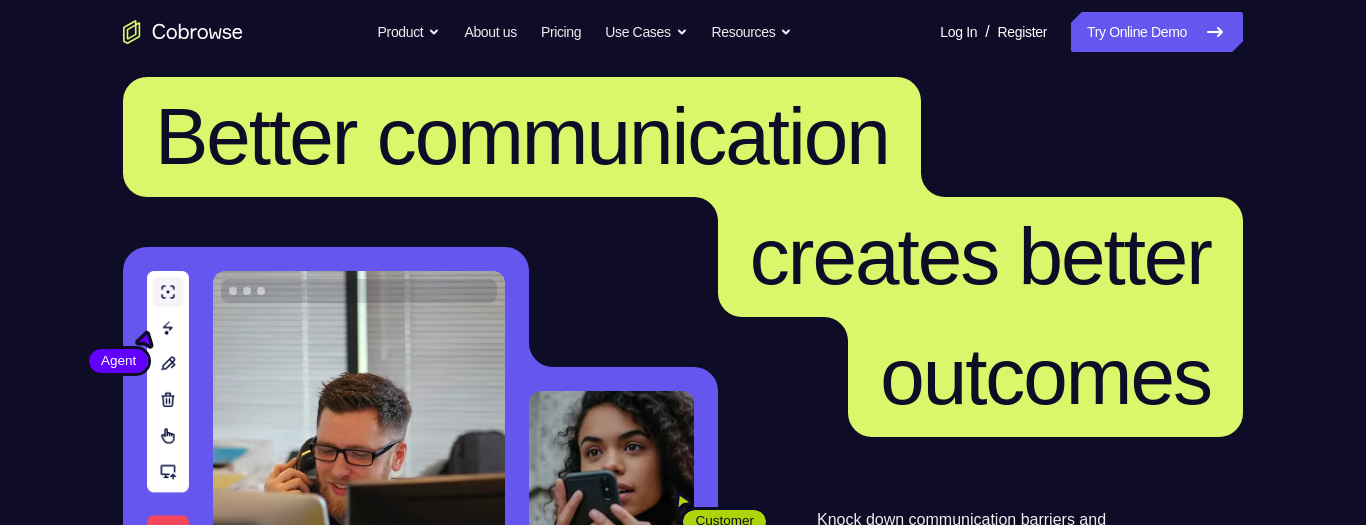 scroll, scrollTop: 27, scrollLeft: 0, axis: vertical 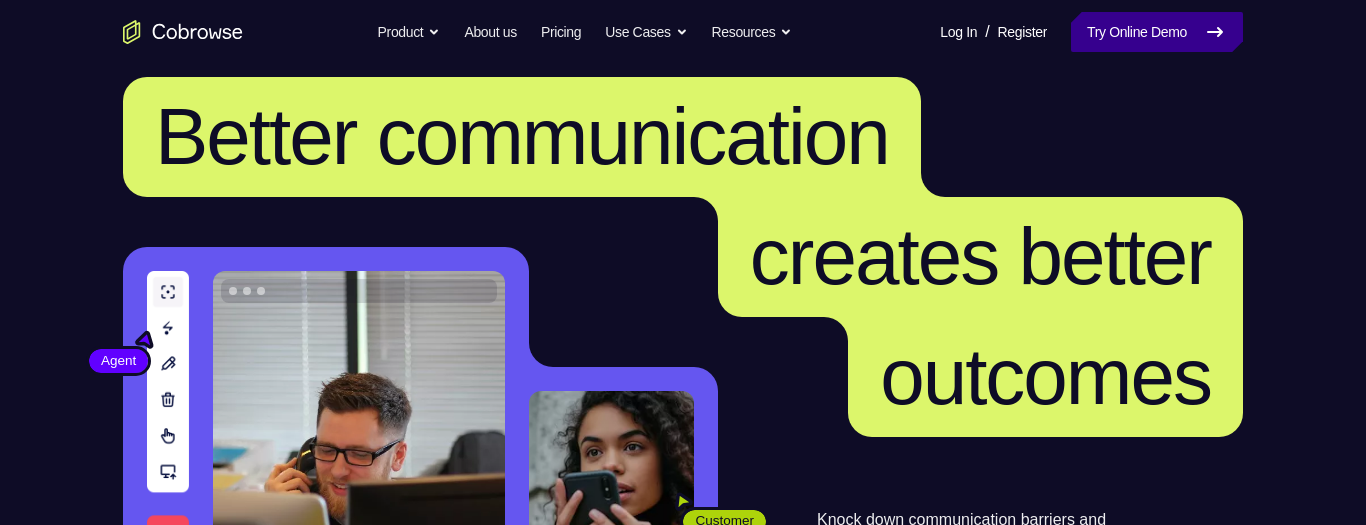 click on "Try Online Demo" at bounding box center [1157, 32] 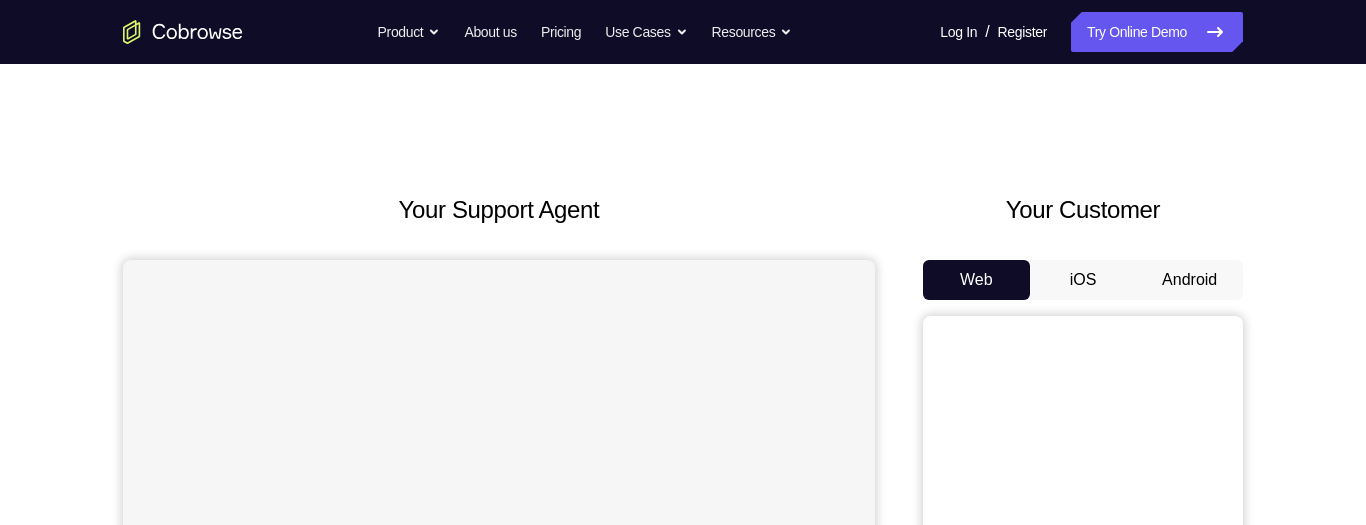 scroll, scrollTop: 0, scrollLeft: 0, axis: both 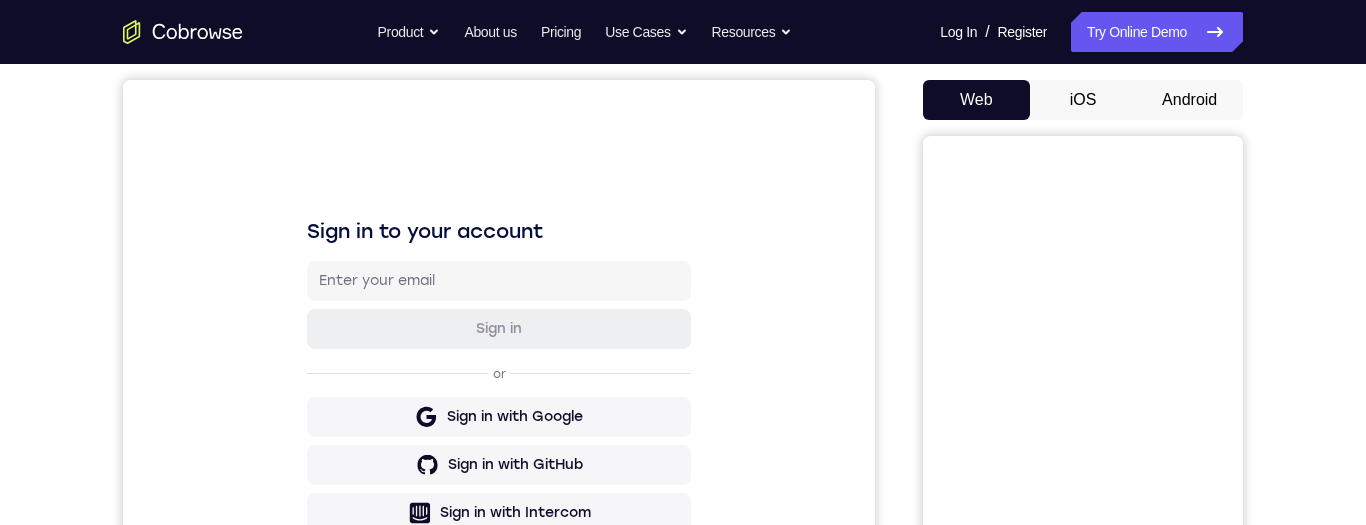 click on "Android" at bounding box center (1189, 100) 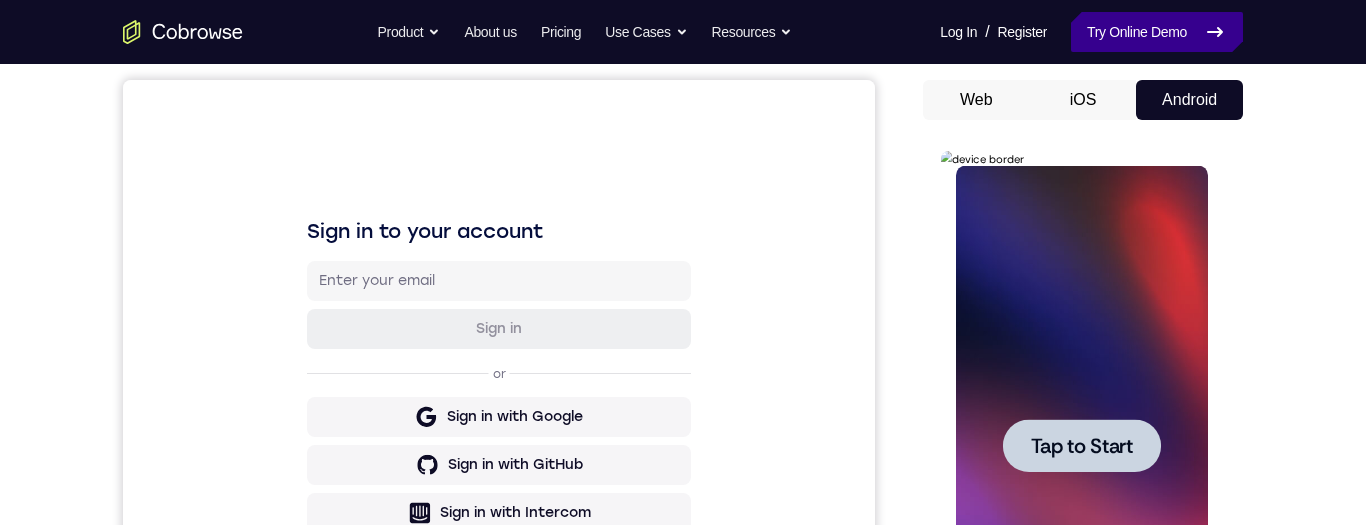 scroll, scrollTop: 299, scrollLeft: 0, axis: vertical 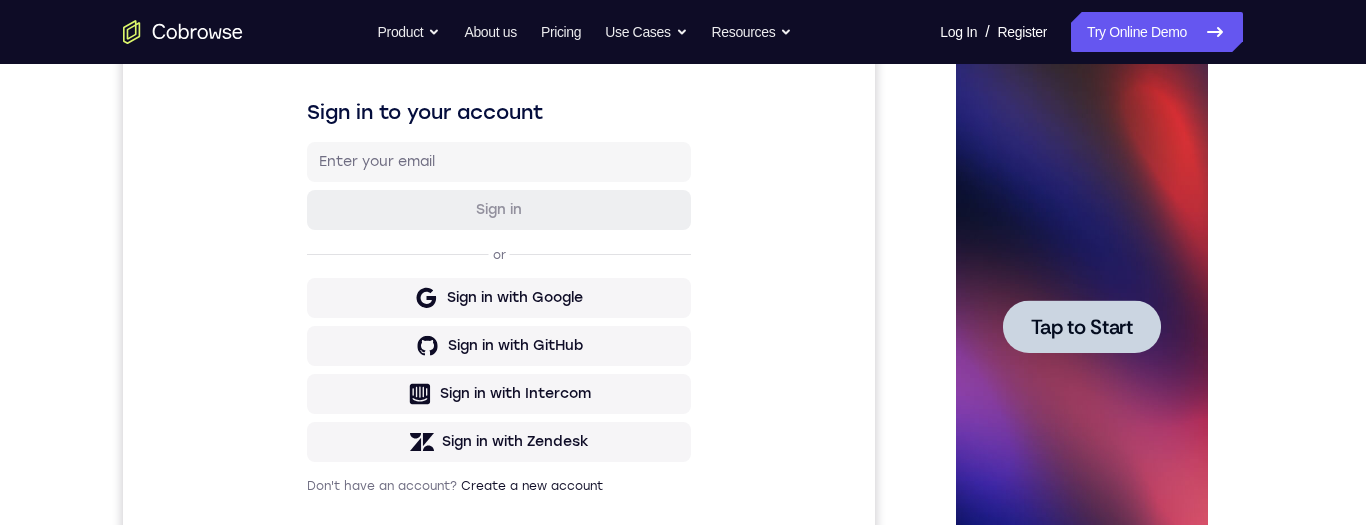 click on "Tap to Start" at bounding box center [1081, 327] 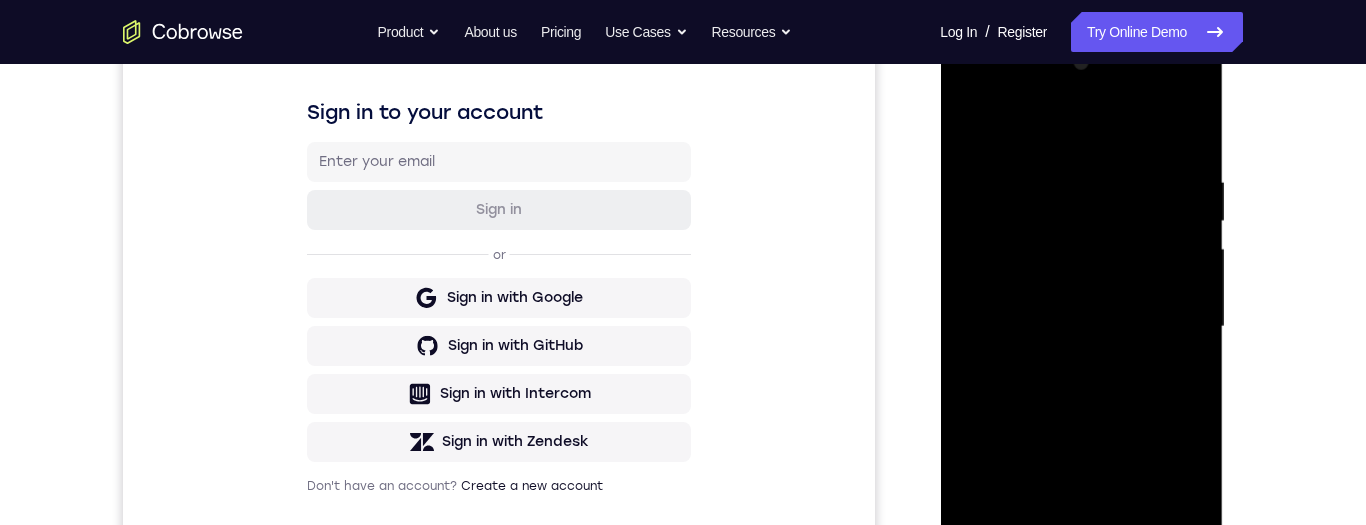 scroll, scrollTop: 415, scrollLeft: 0, axis: vertical 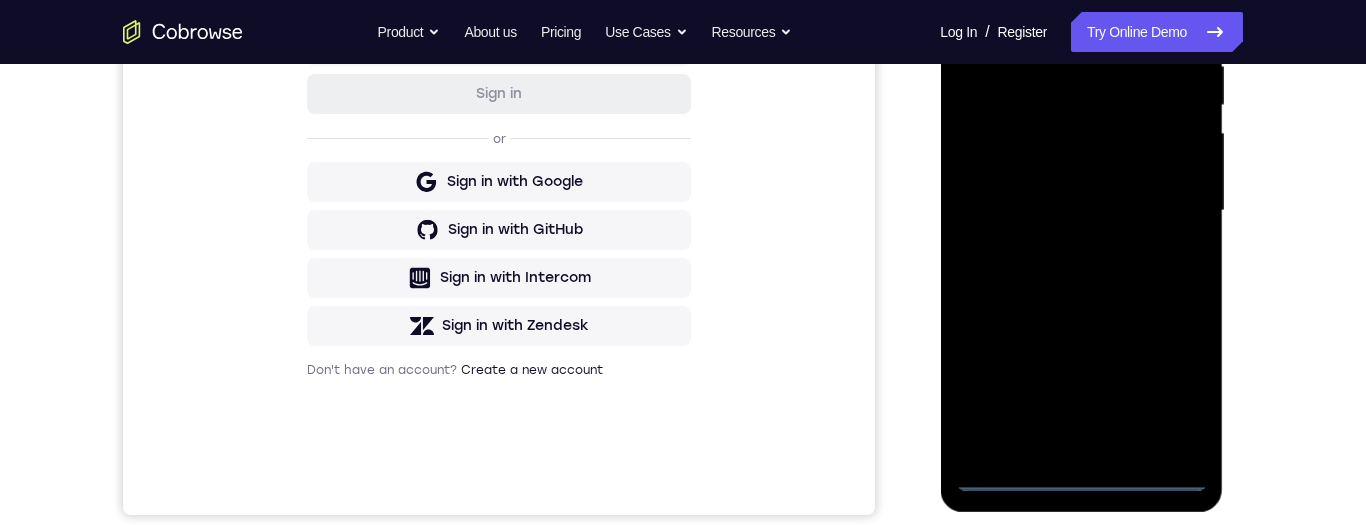 click at bounding box center [1081, 211] 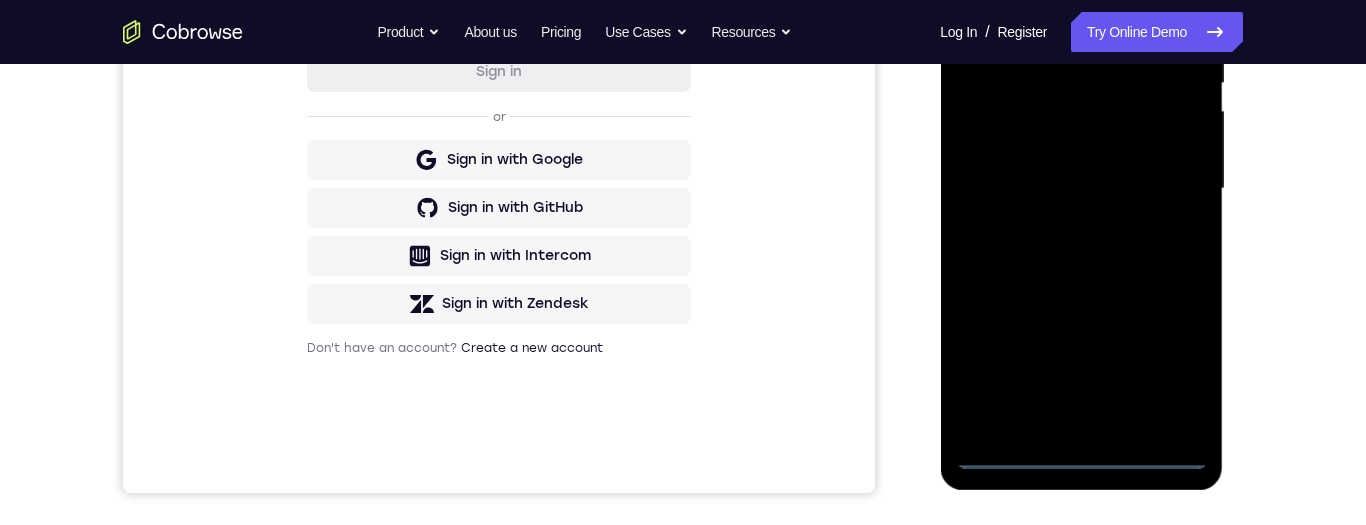 click at bounding box center (1081, 189) 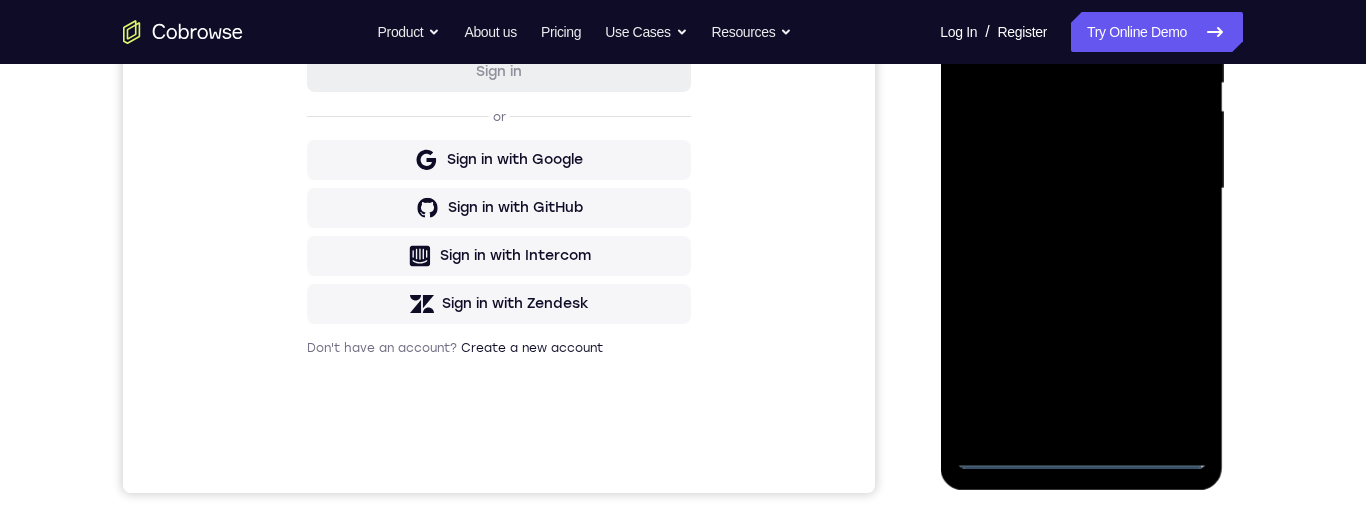 click at bounding box center (1081, 189) 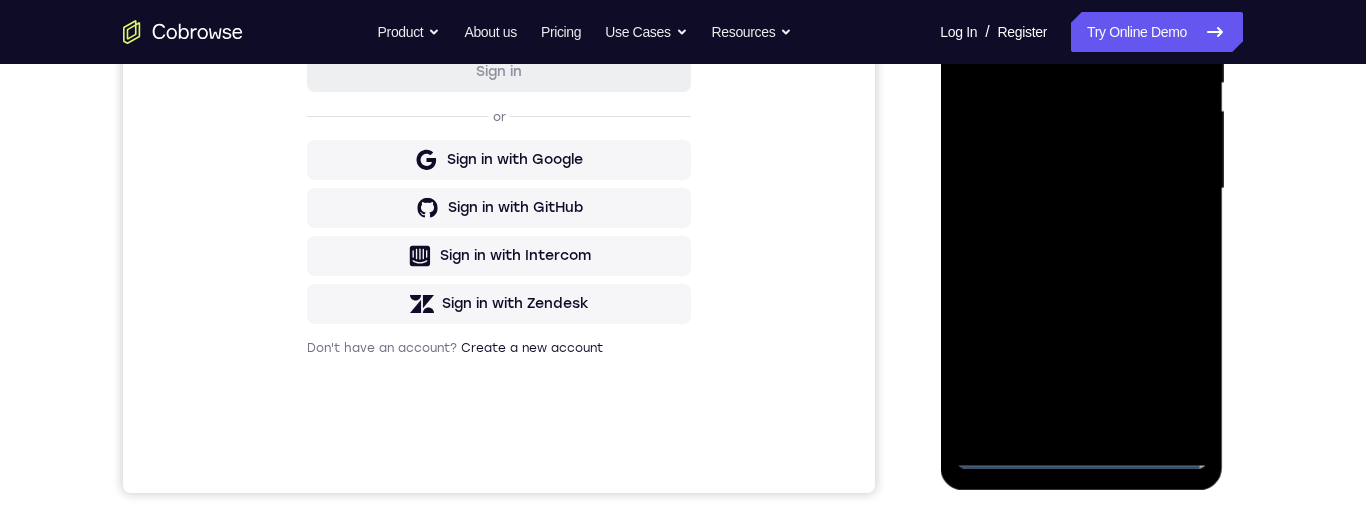 click at bounding box center [1081, 189] 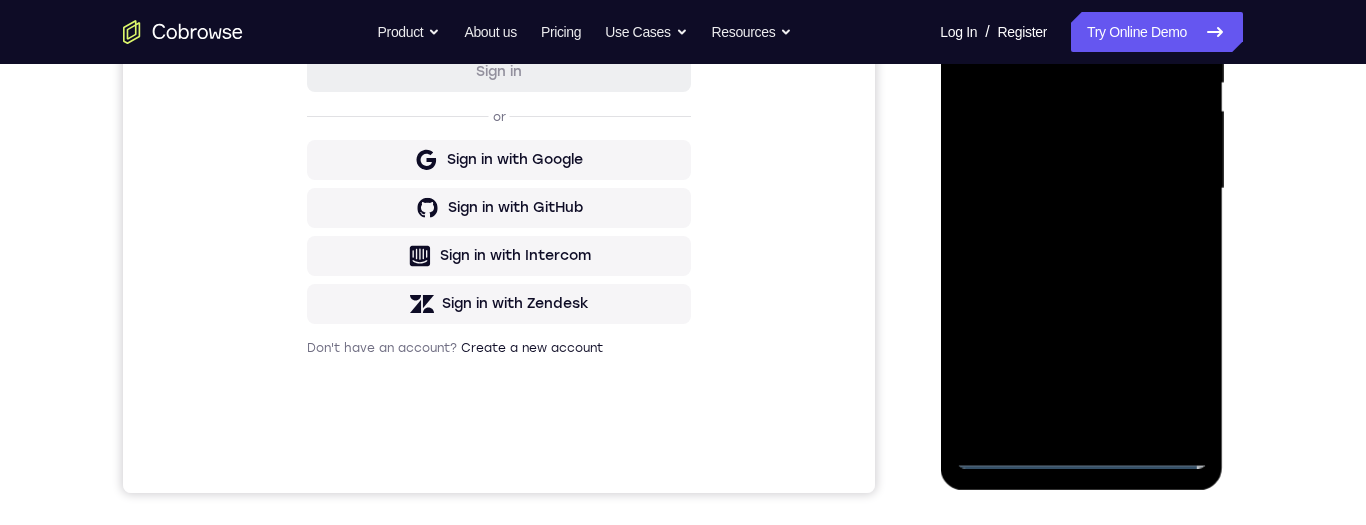 scroll, scrollTop: 306, scrollLeft: 0, axis: vertical 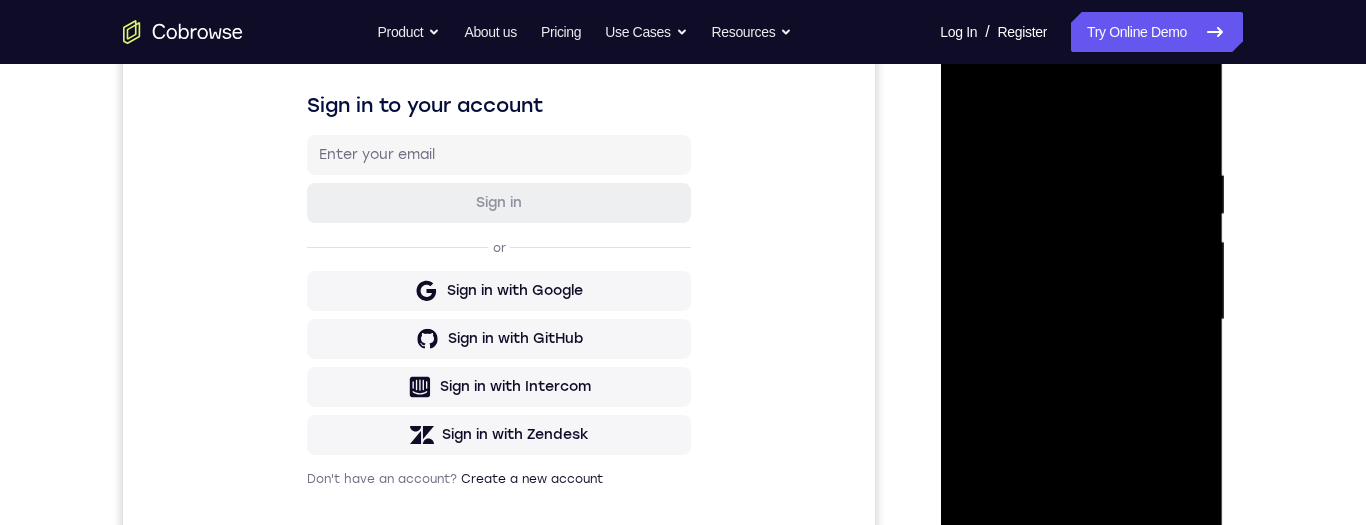 click at bounding box center [1081, 320] 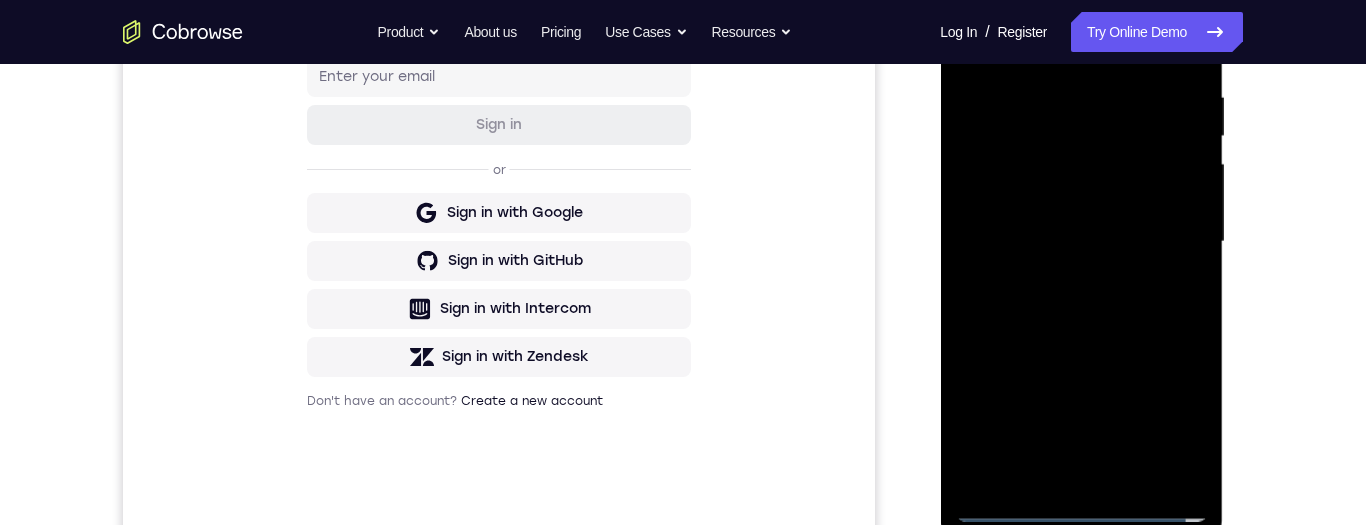click at bounding box center [1081, 242] 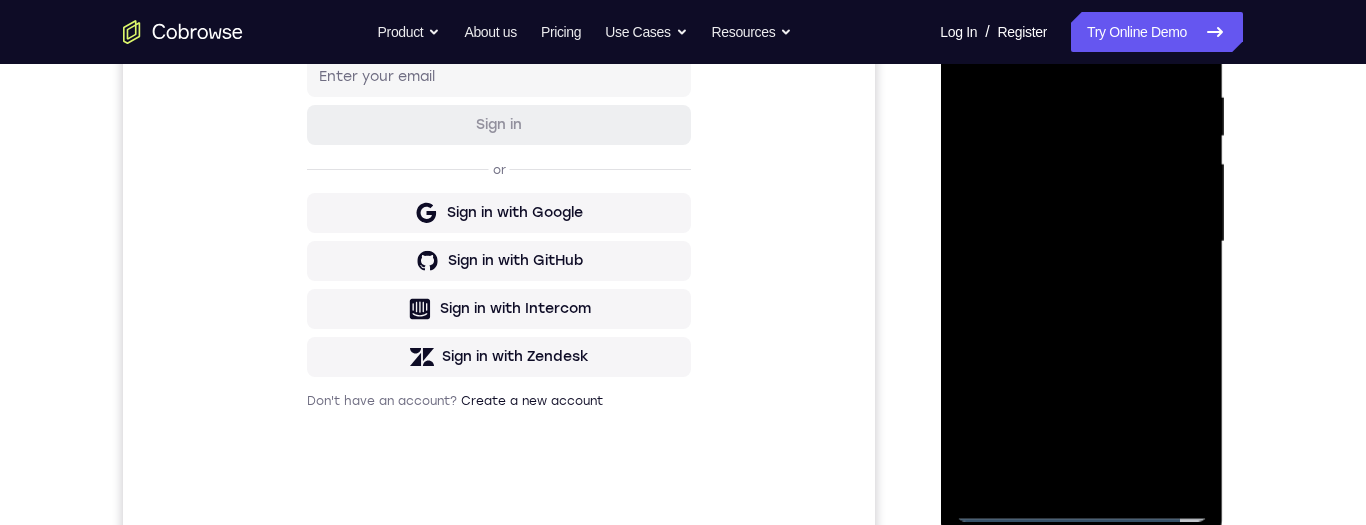 click at bounding box center [1081, 242] 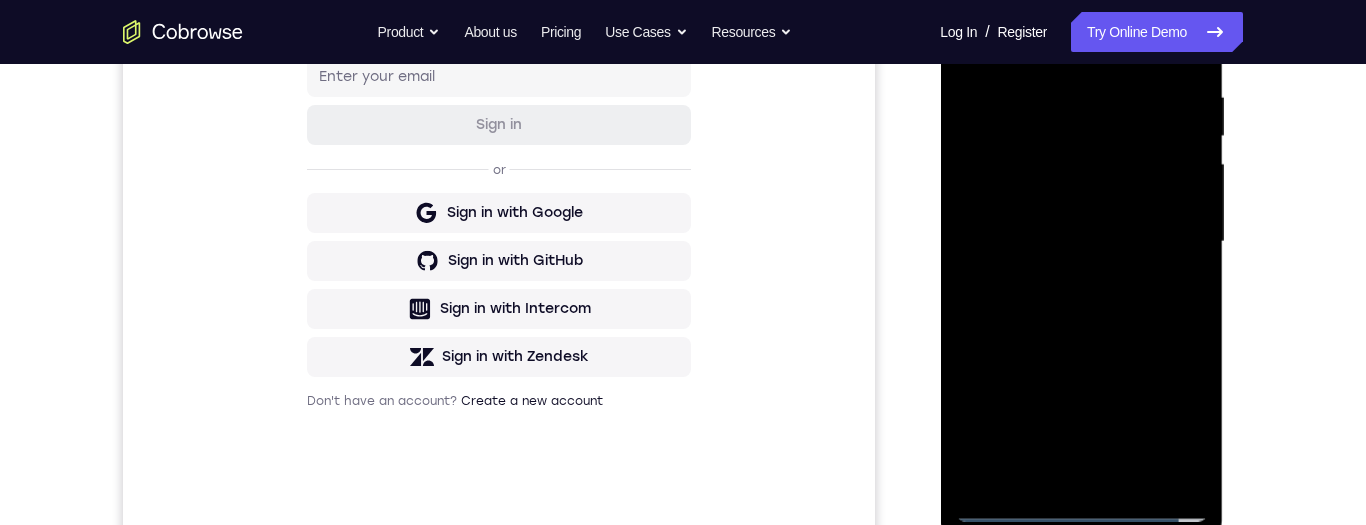 click at bounding box center [1081, 242] 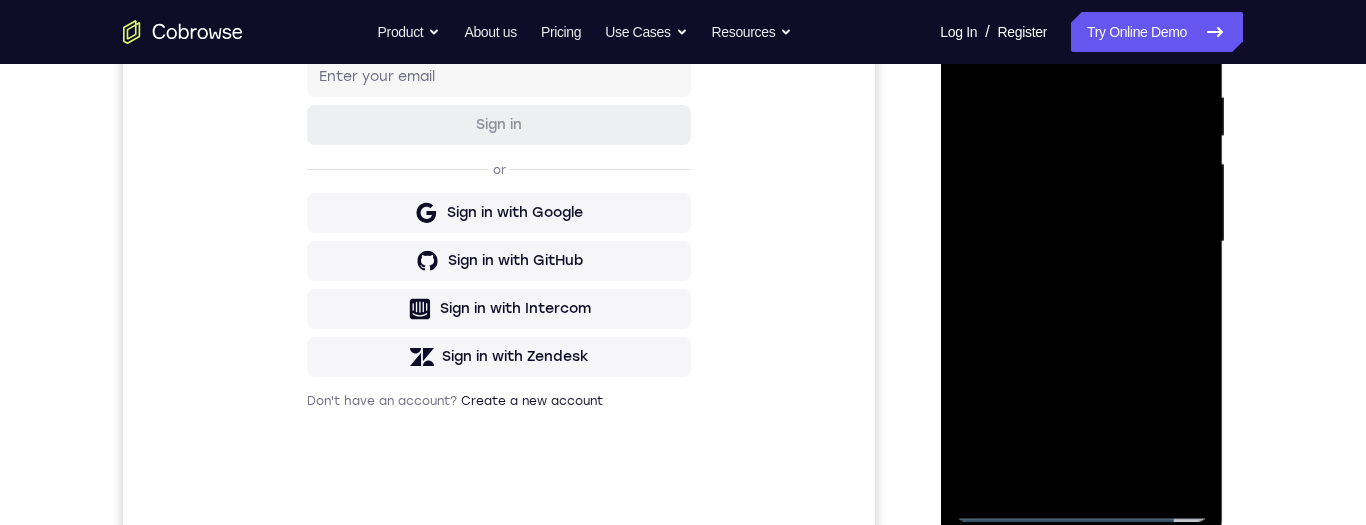 click at bounding box center (1081, 242) 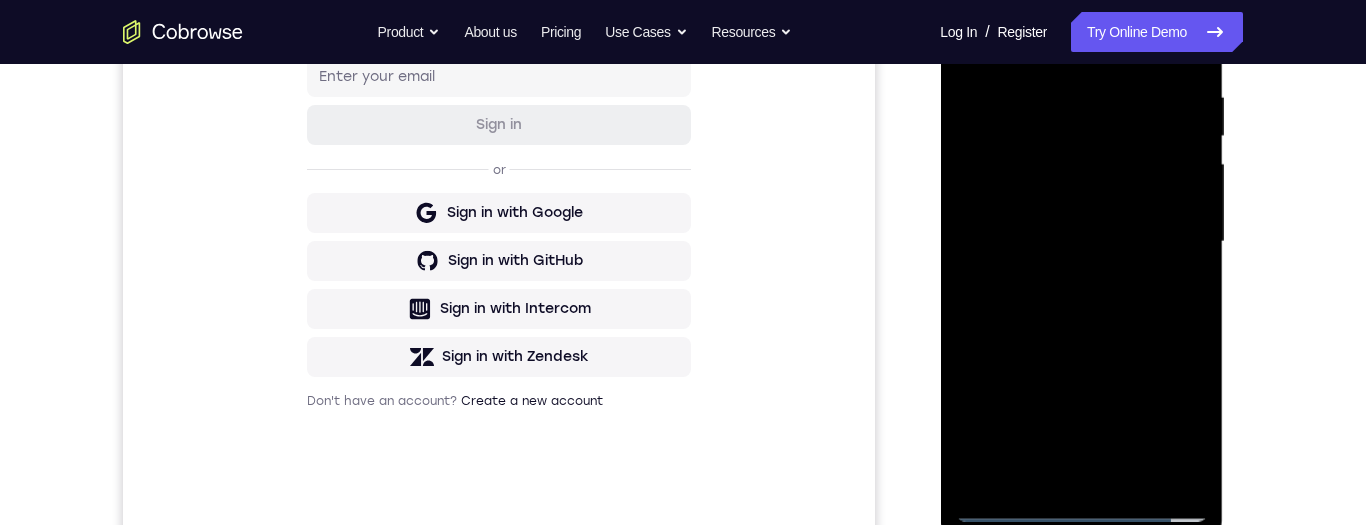 click at bounding box center [1081, 242] 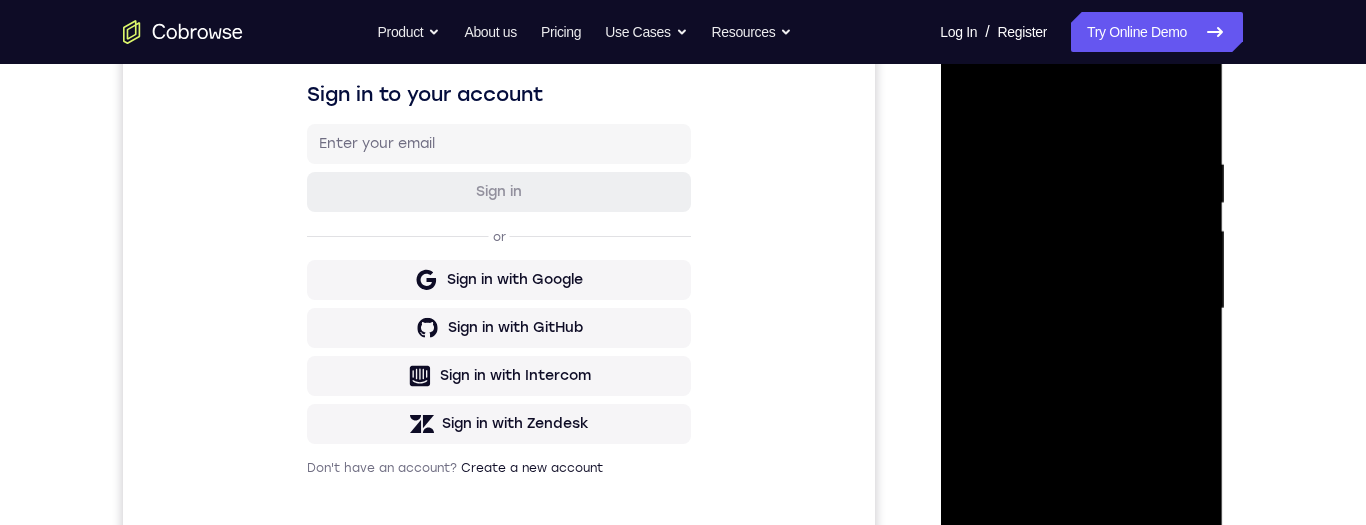 scroll, scrollTop: 312, scrollLeft: 0, axis: vertical 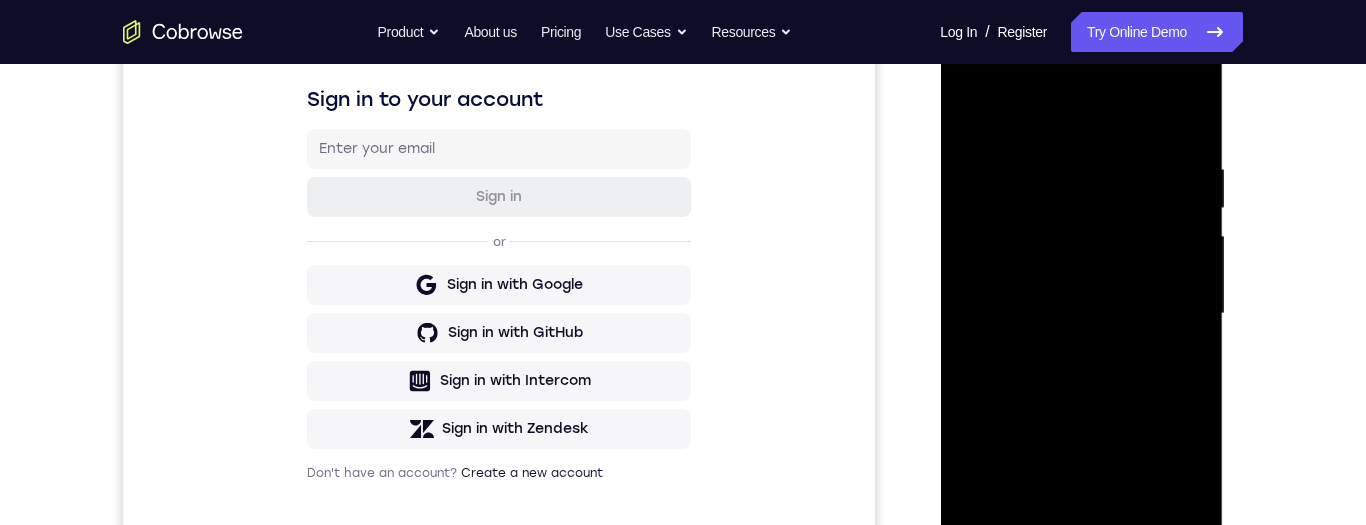 click at bounding box center [1081, 314] 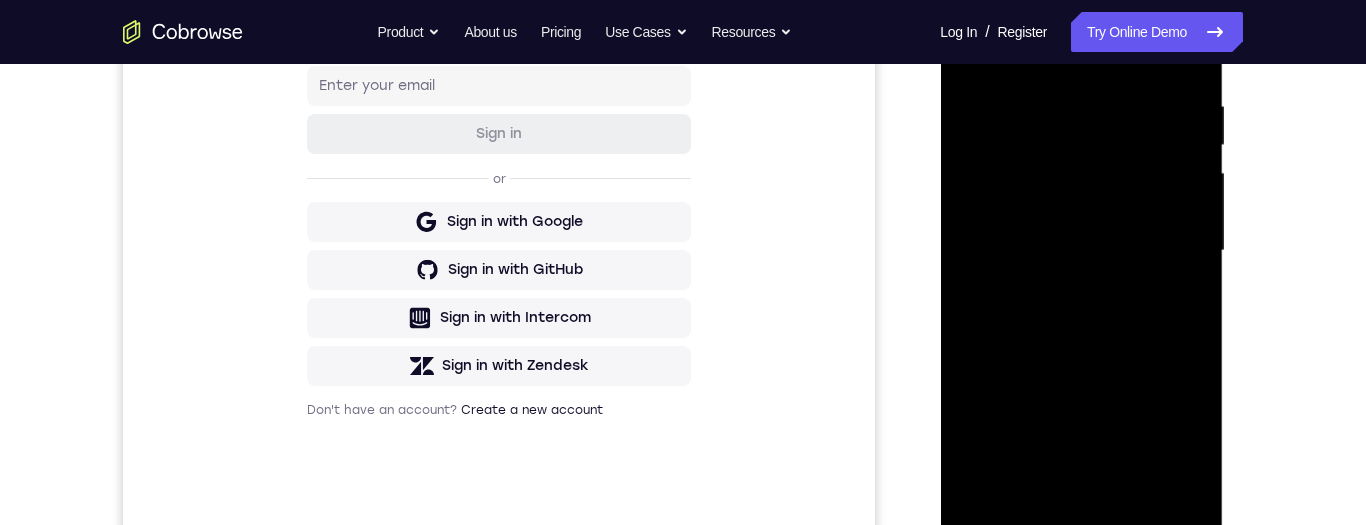 click at bounding box center (1081, 251) 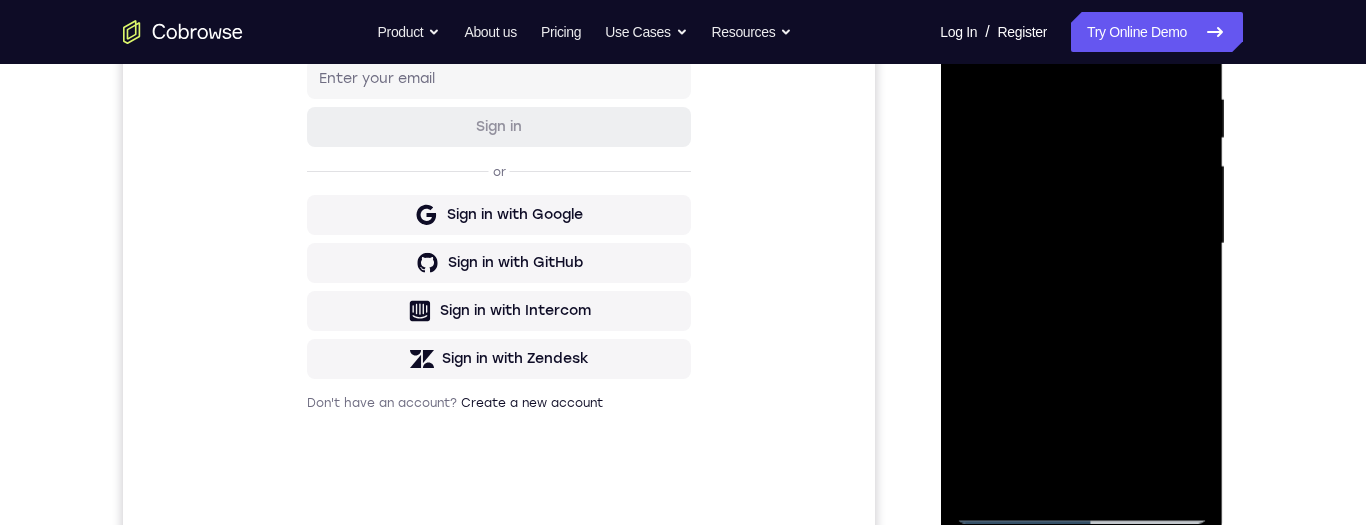 scroll, scrollTop: 391, scrollLeft: 0, axis: vertical 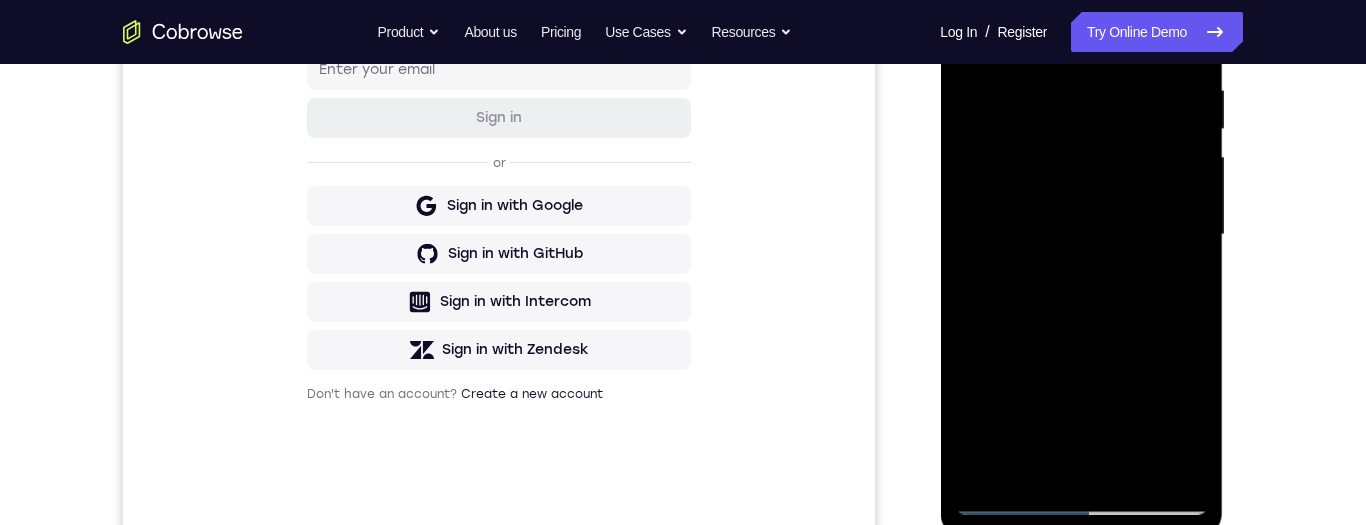click at bounding box center [1081, 235] 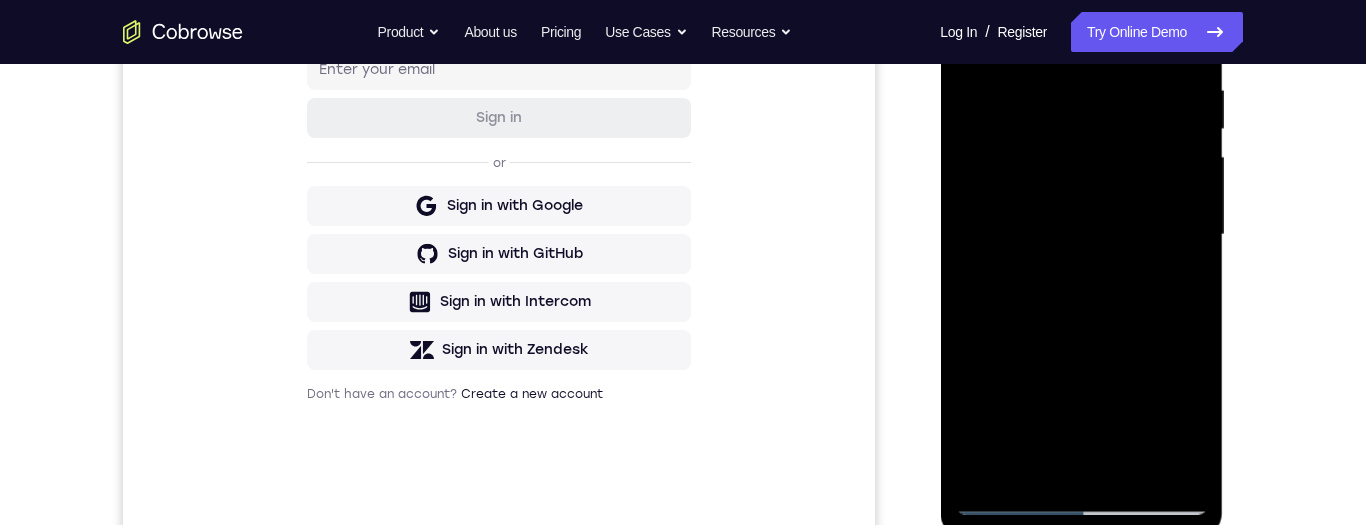 click at bounding box center (1081, 235) 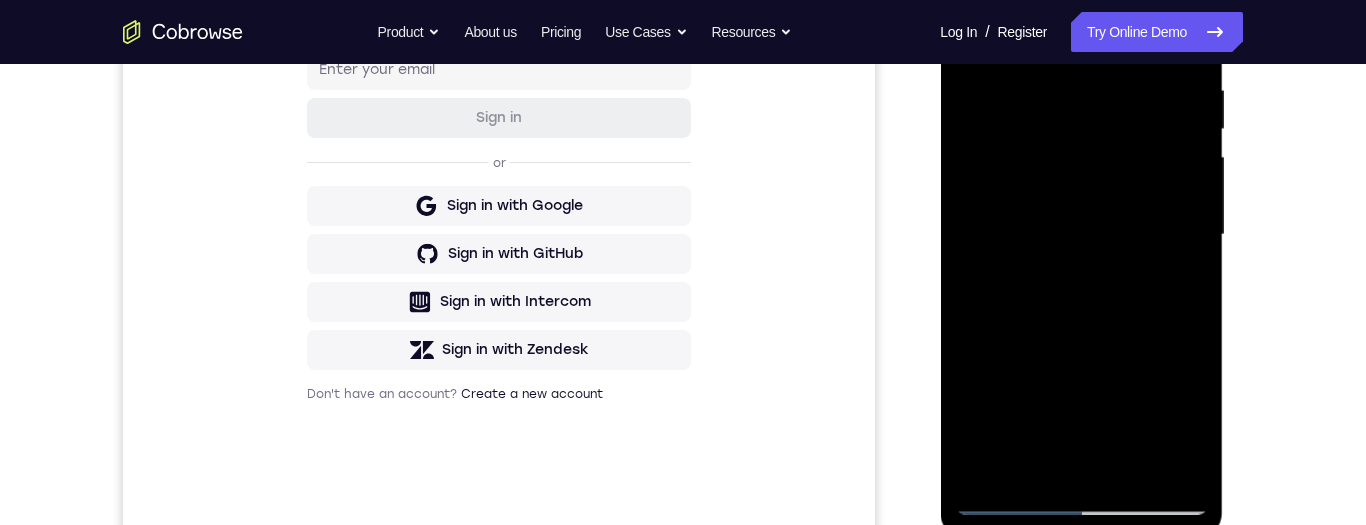 click at bounding box center [1081, 235] 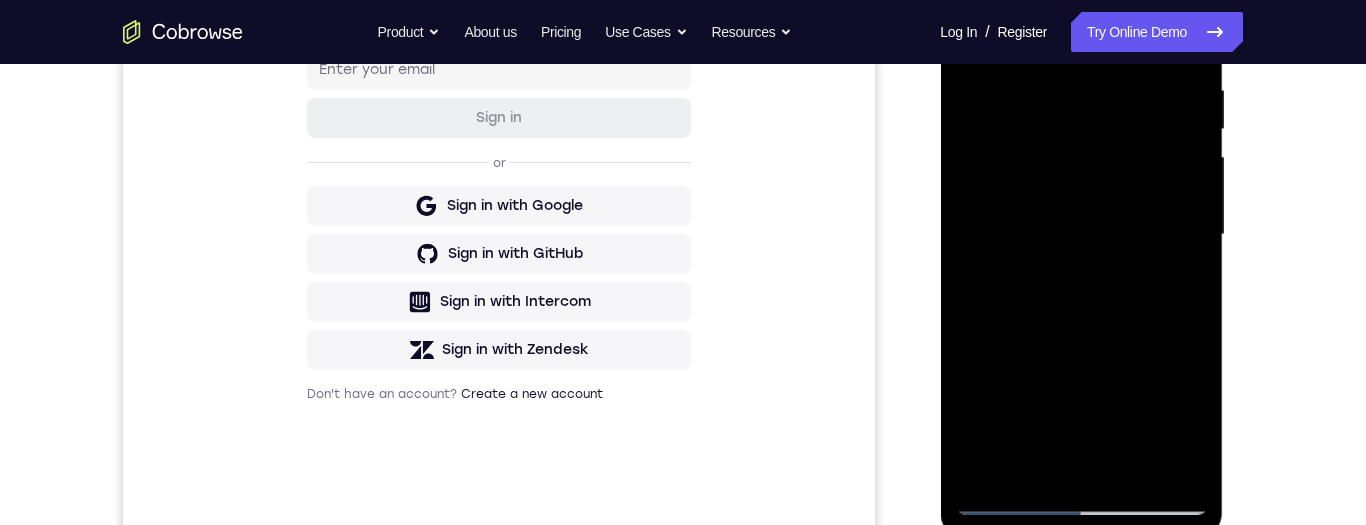 click at bounding box center (1081, 235) 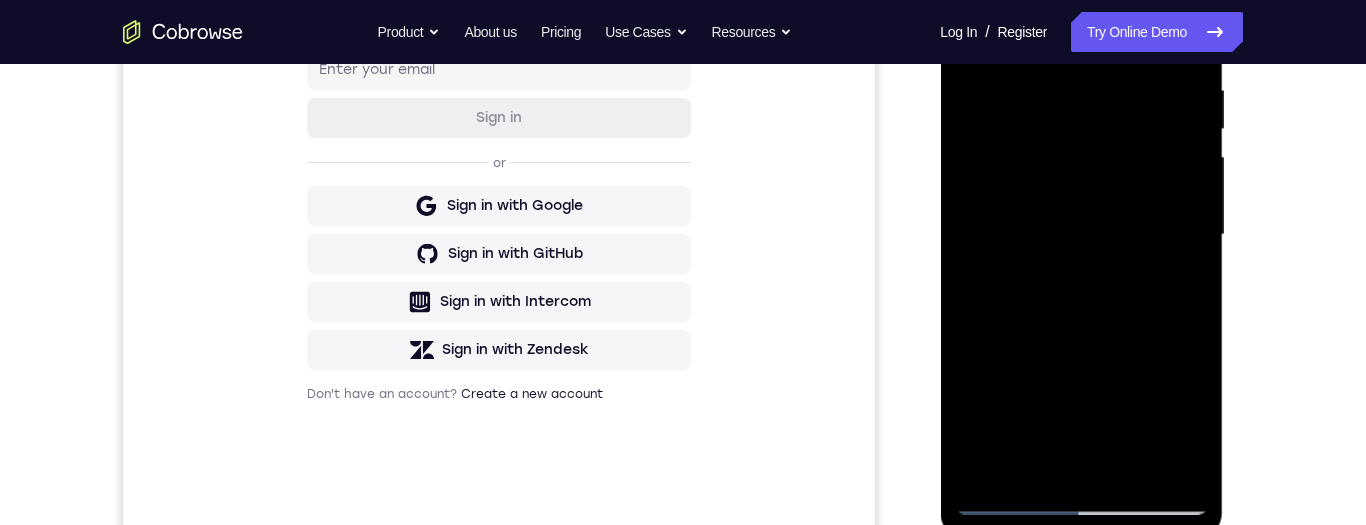 click at bounding box center [1081, 235] 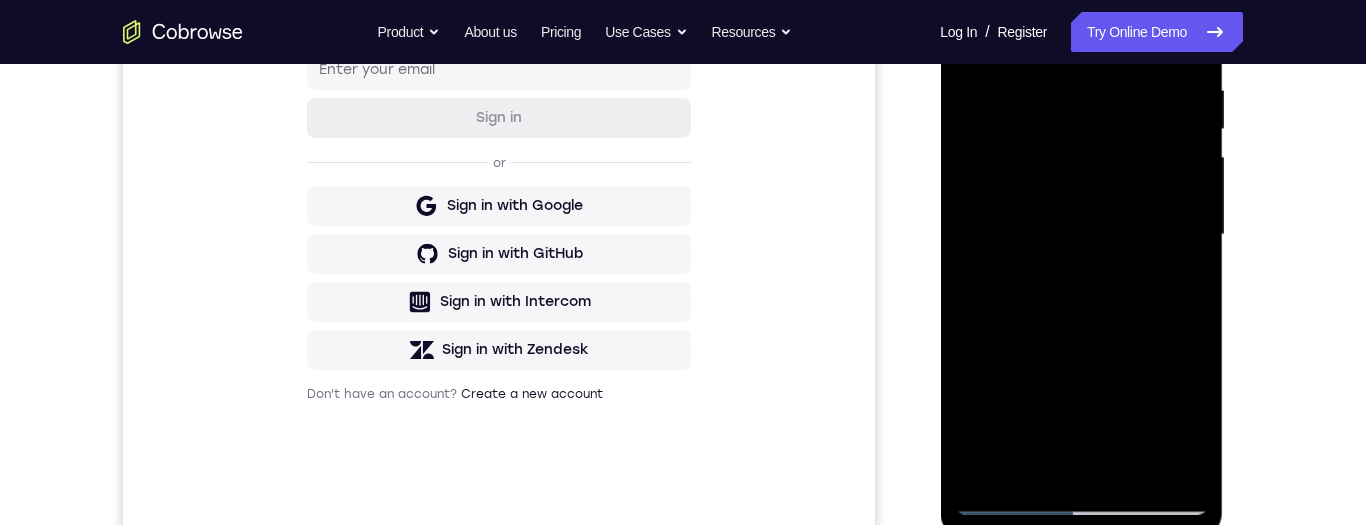 click at bounding box center [1081, 235] 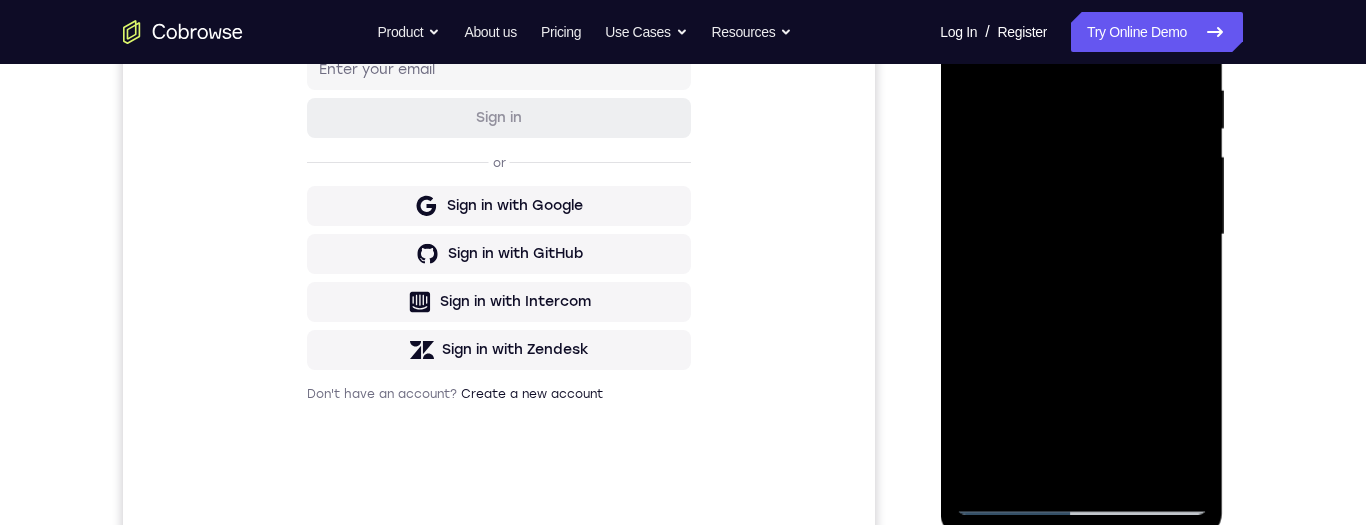 click at bounding box center (1081, 235) 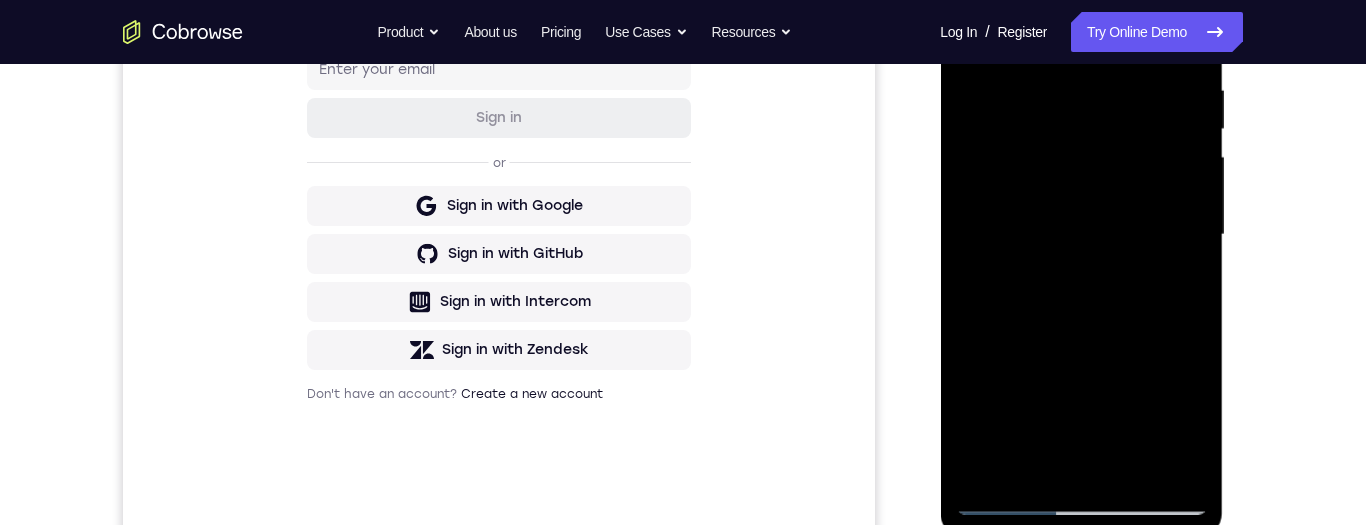 click at bounding box center [1081, 235] 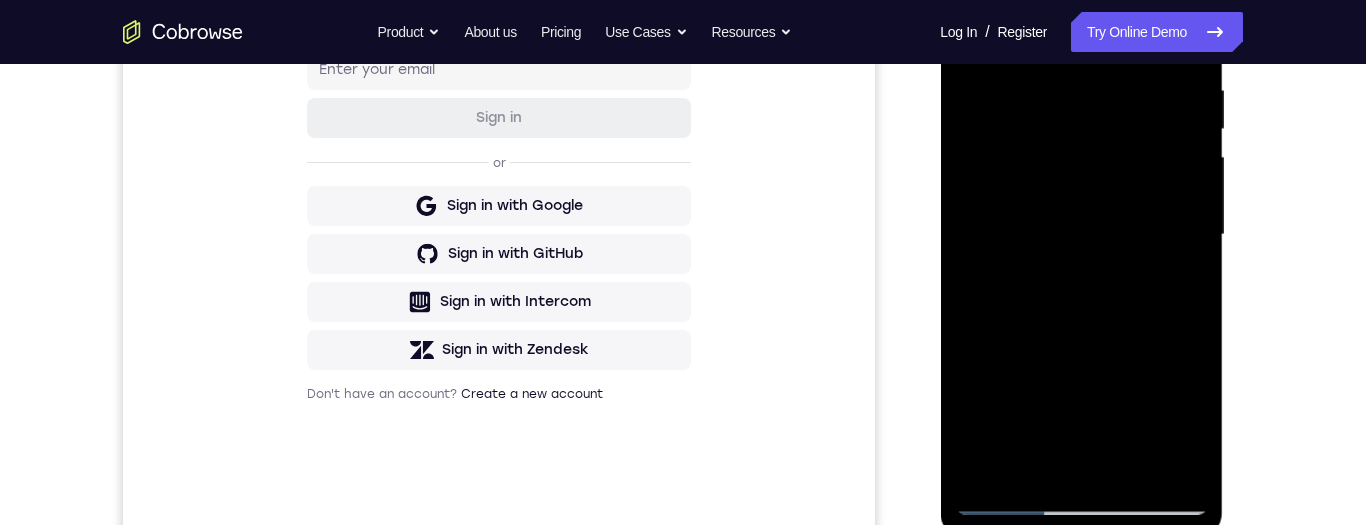 click at bounding box center [1081, 235] 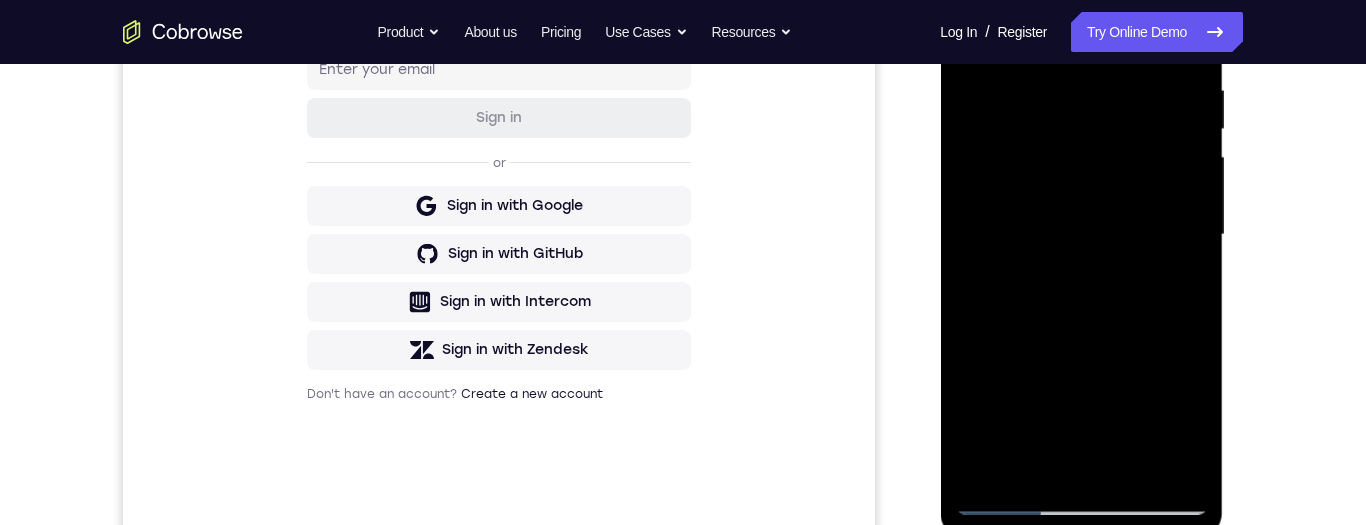 click at bounding box center (1081, 235) 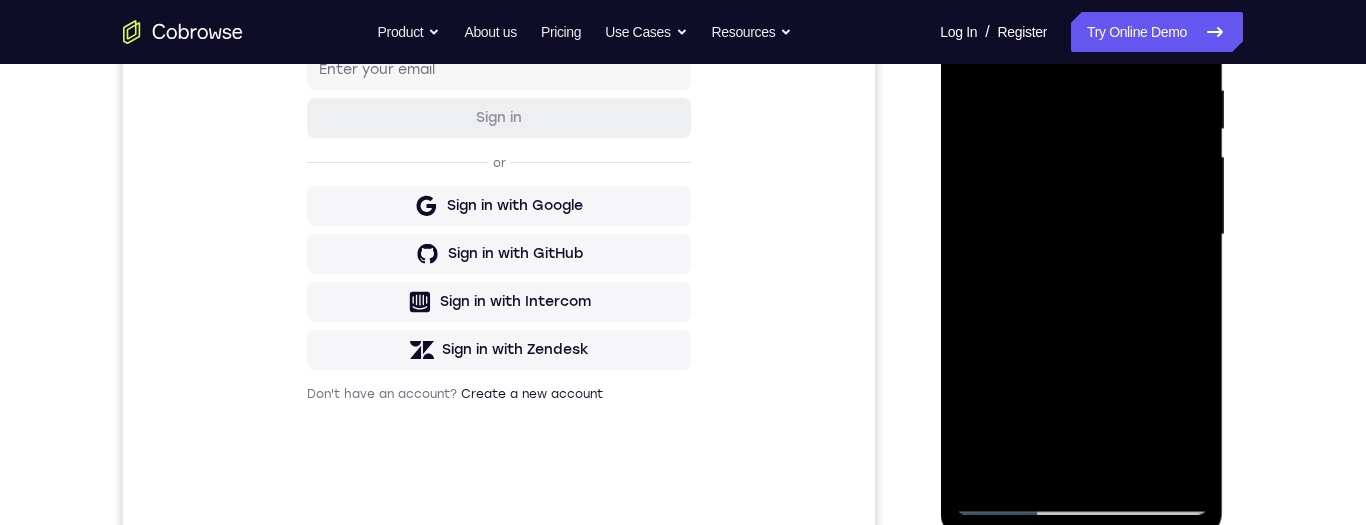 click at bounding box center [1081, 235] 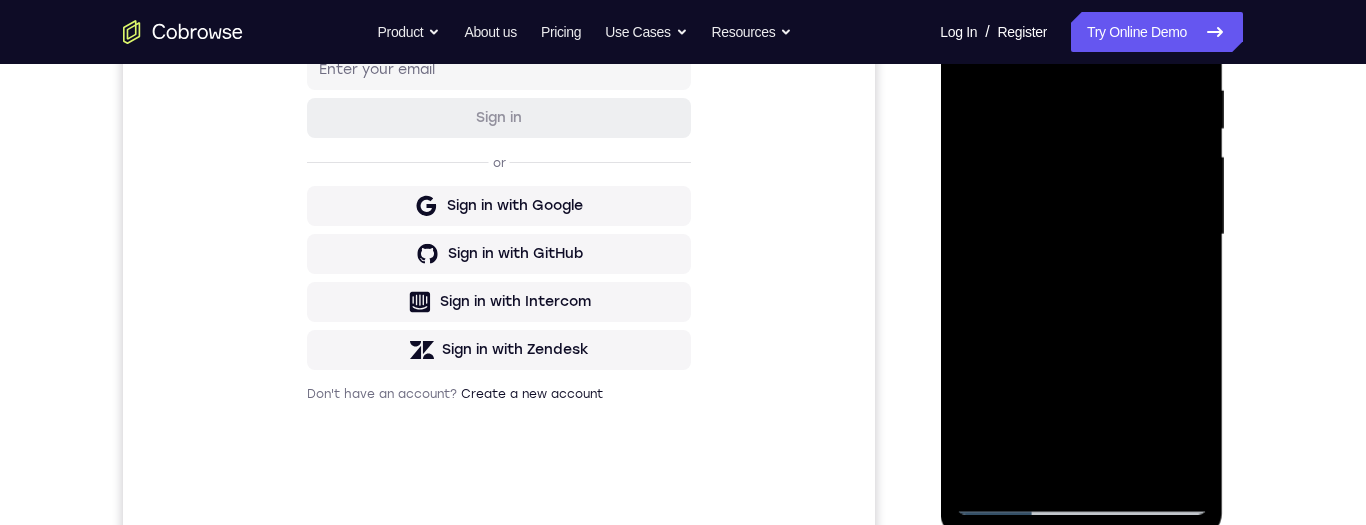 click at bounding box center [1081, 235] 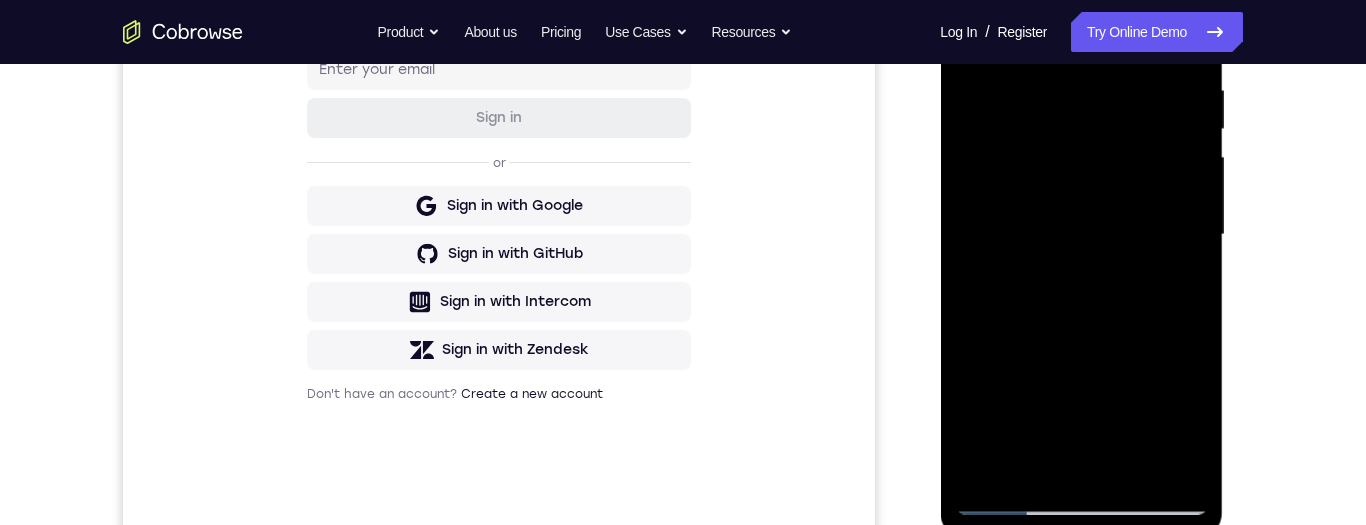 click at bounding box center [1081, 235] 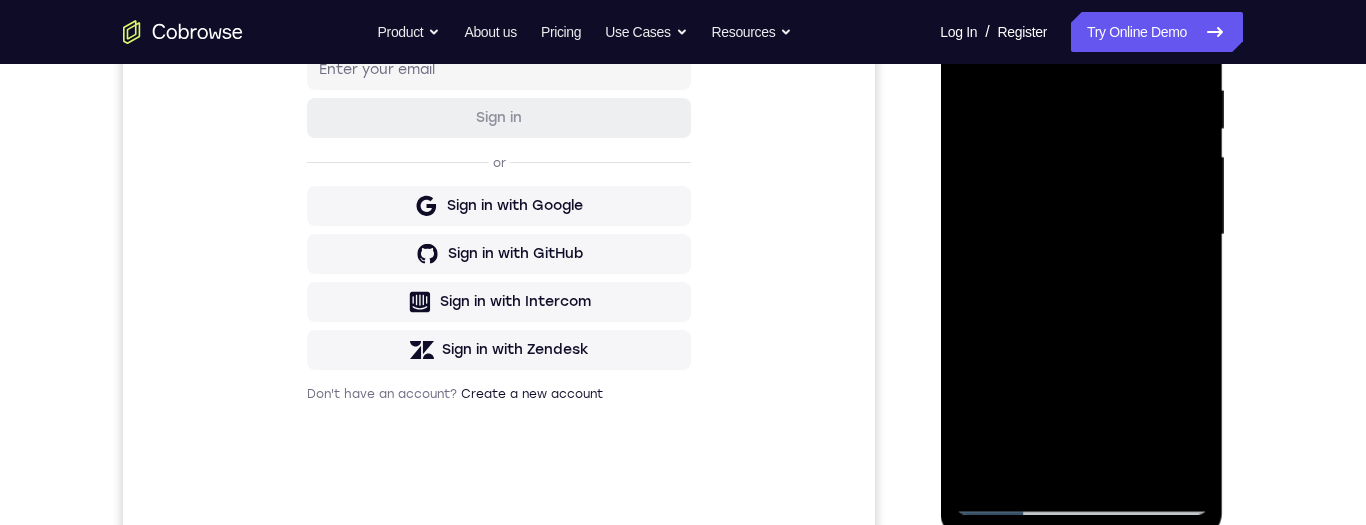 click at bounding box center (1081, 235) 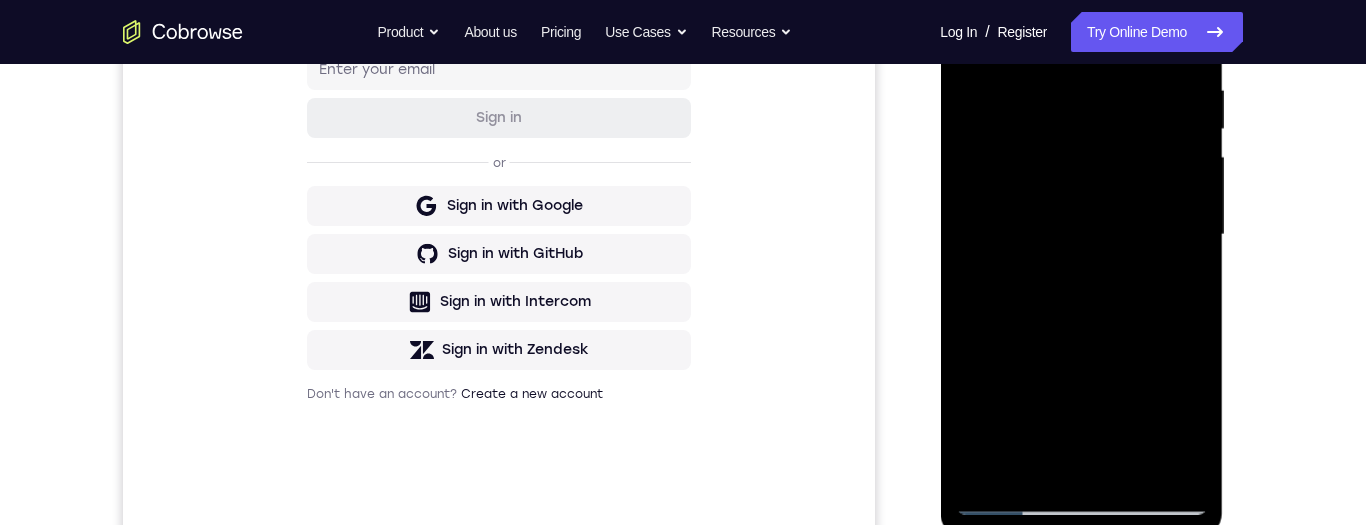 click at bounding box center [1081, 235] 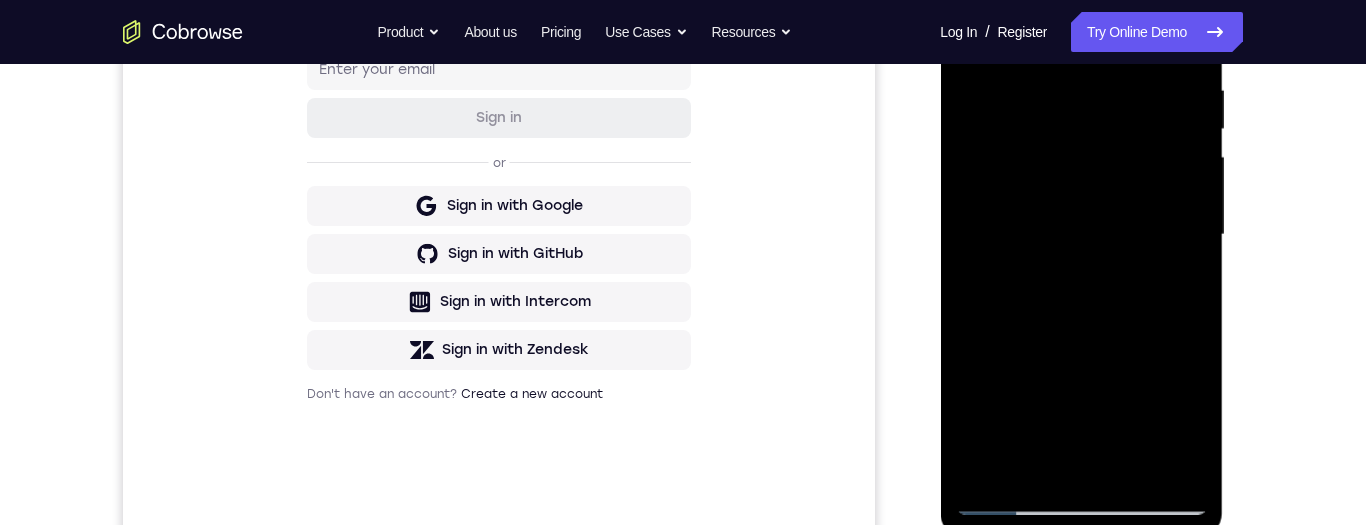 click at bounding box center (1081, 235) 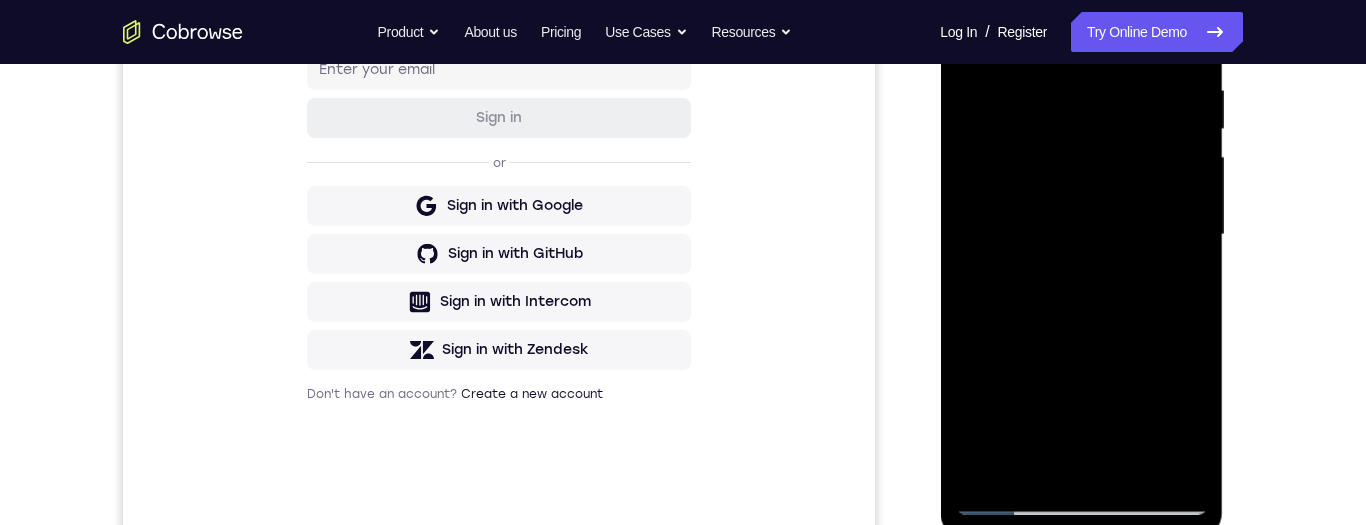 click at bounding box center (1081, 235) 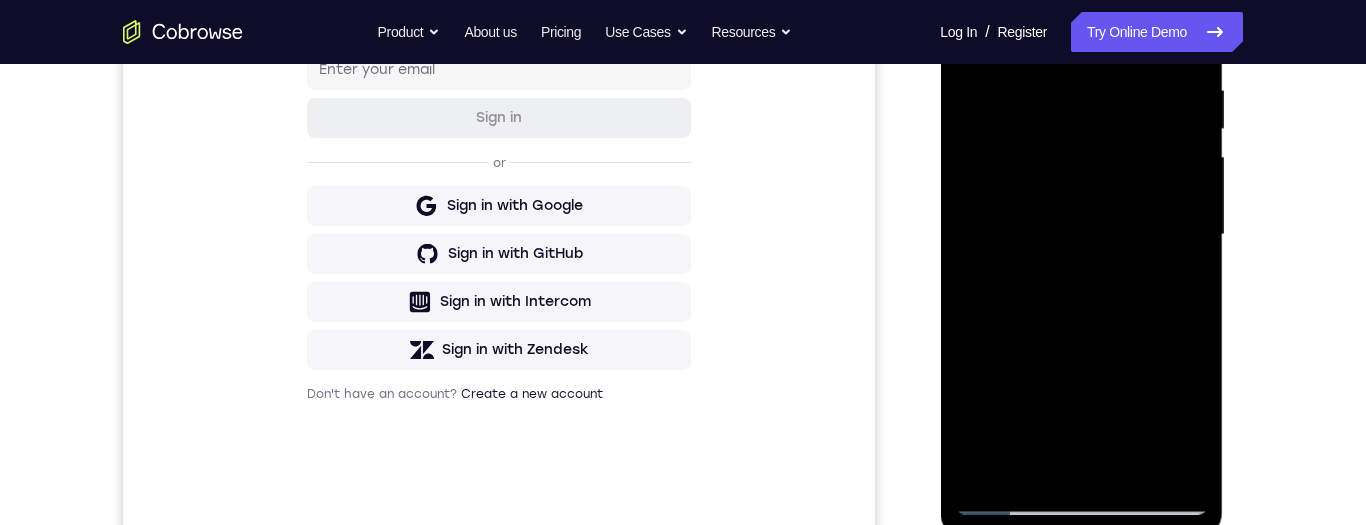 click at bounding box center [1081, 235] 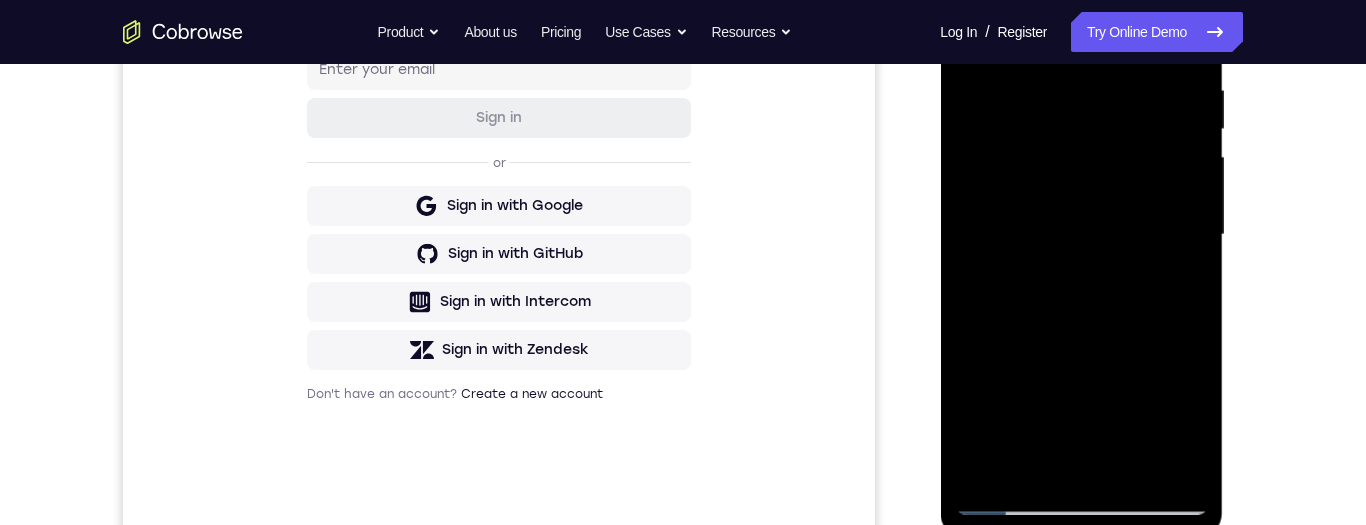 click at bounding box center [1081, 235] 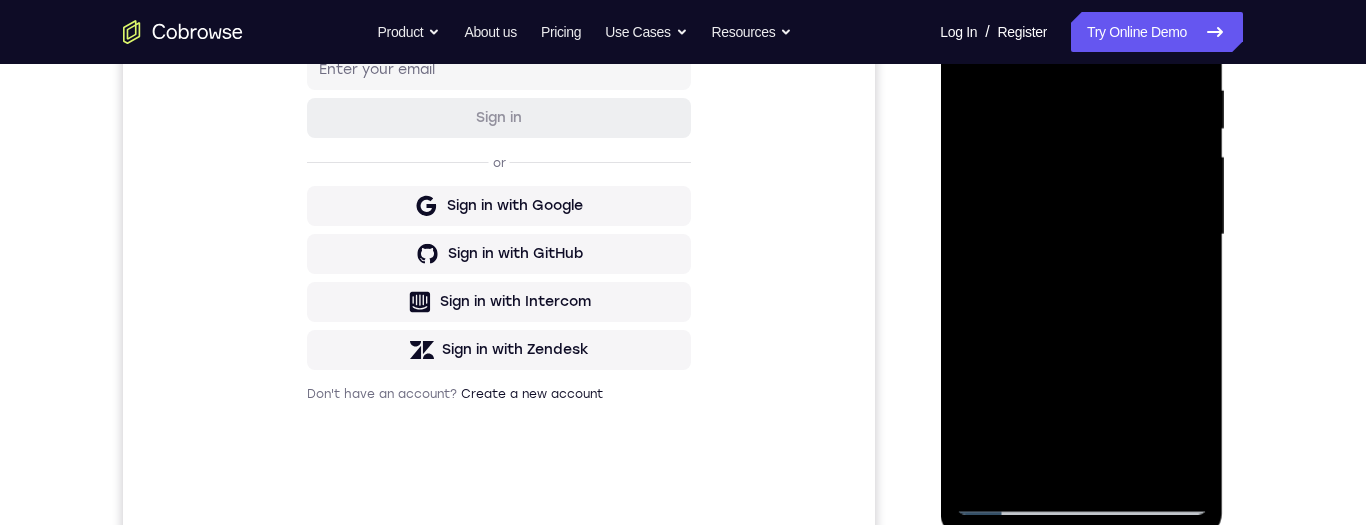 click at bounding box center (1081, 235) 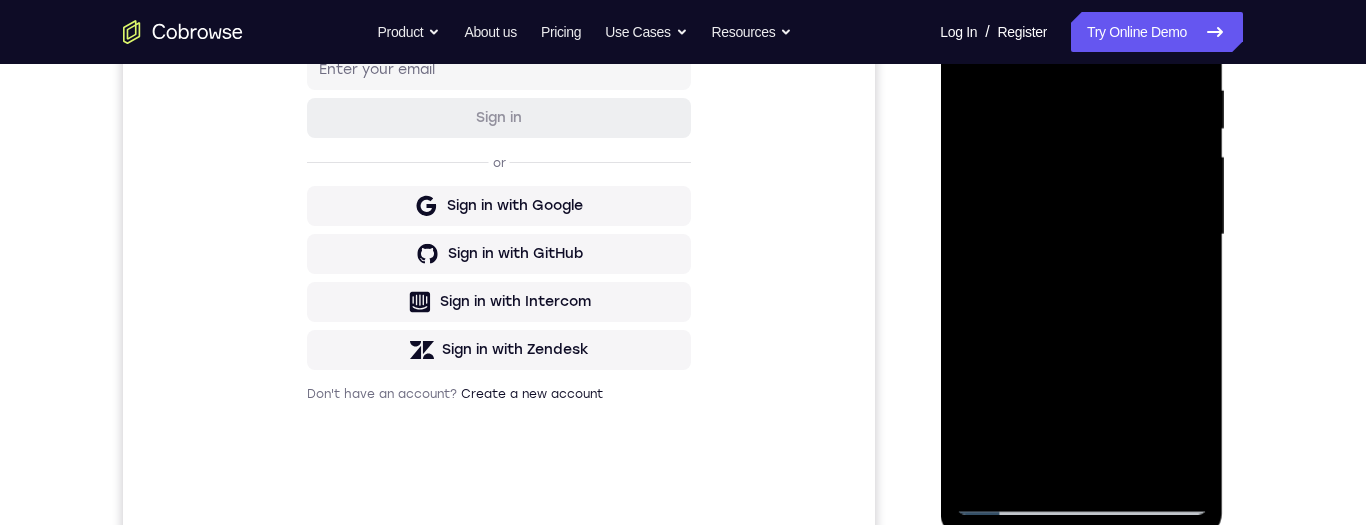 click at bounding box center [1081, 235] 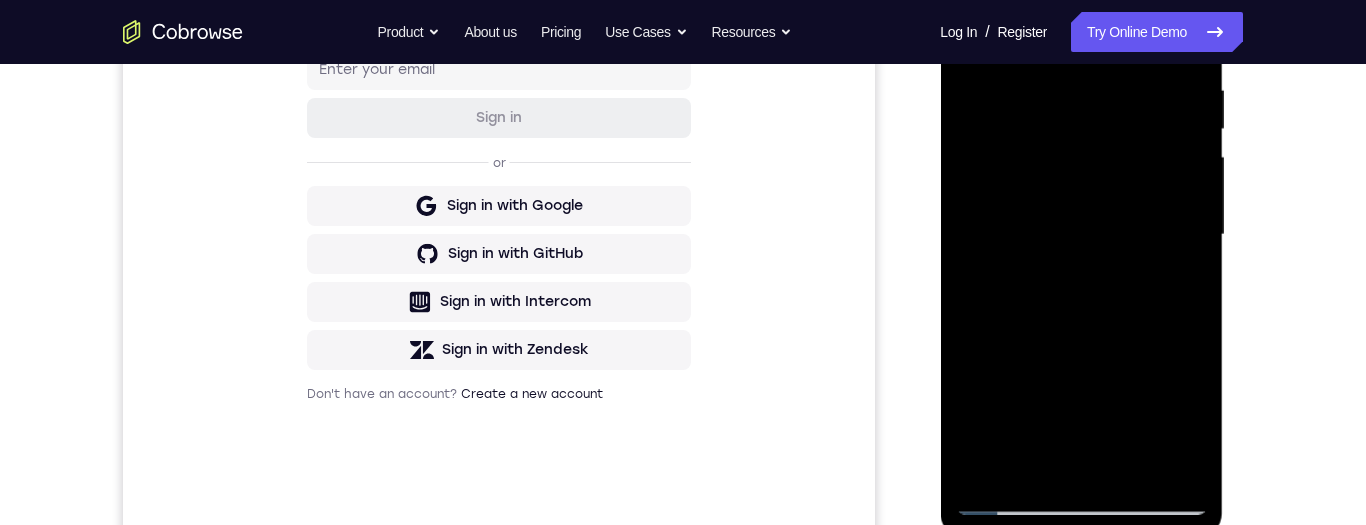 click at bounding box center [1081, 235] 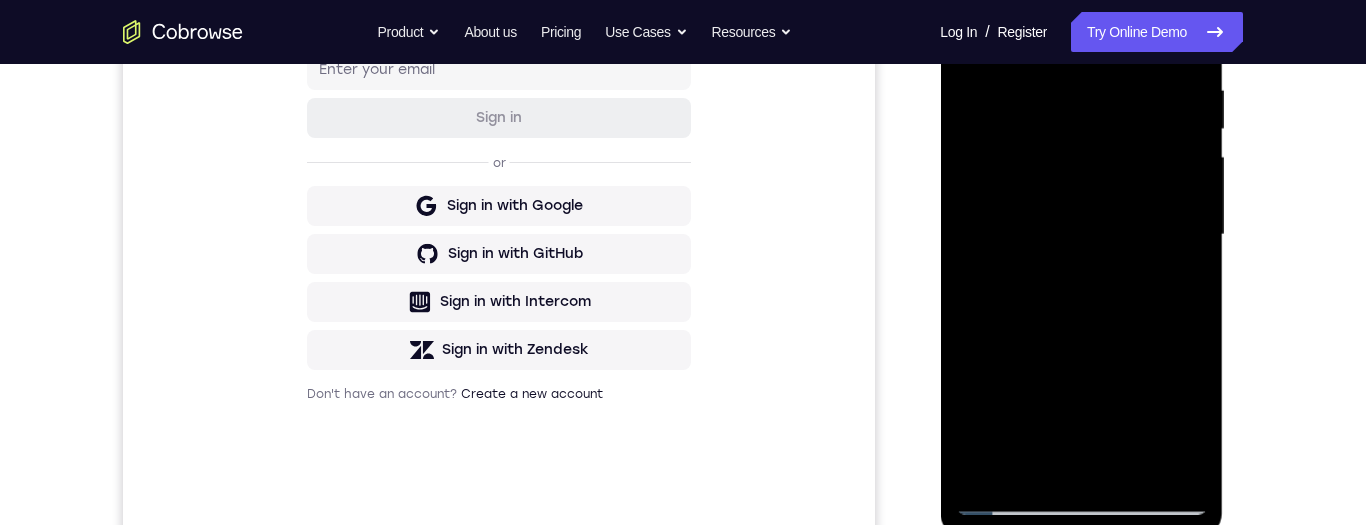 scroll, scrollTop: 397, scrollLeft: 0, axis: vertical 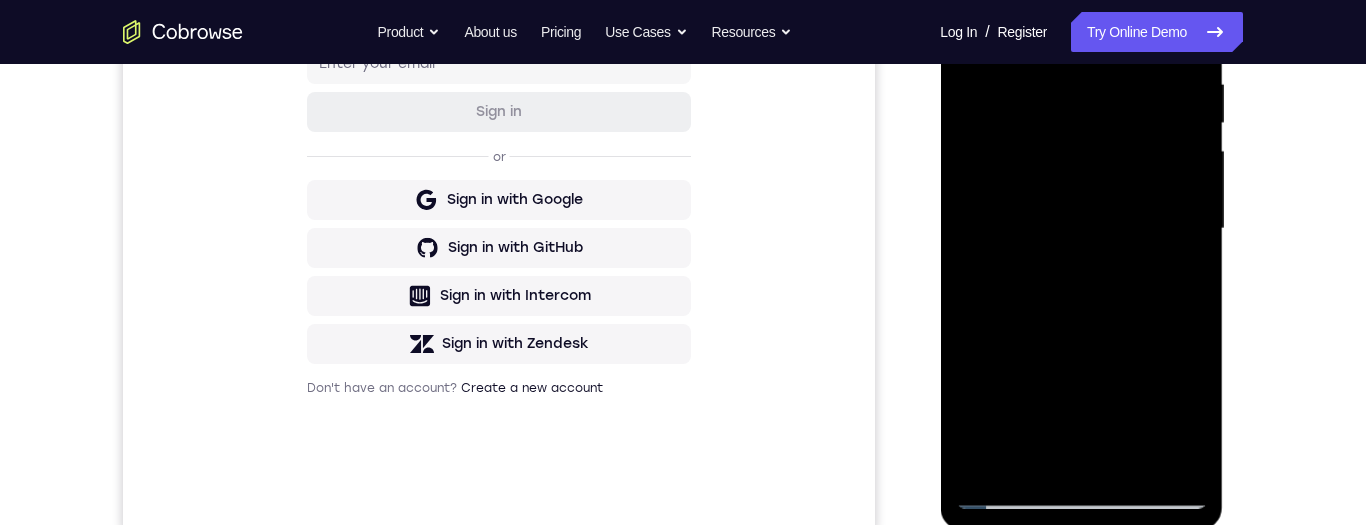 click at bounding box center [1081, 229] 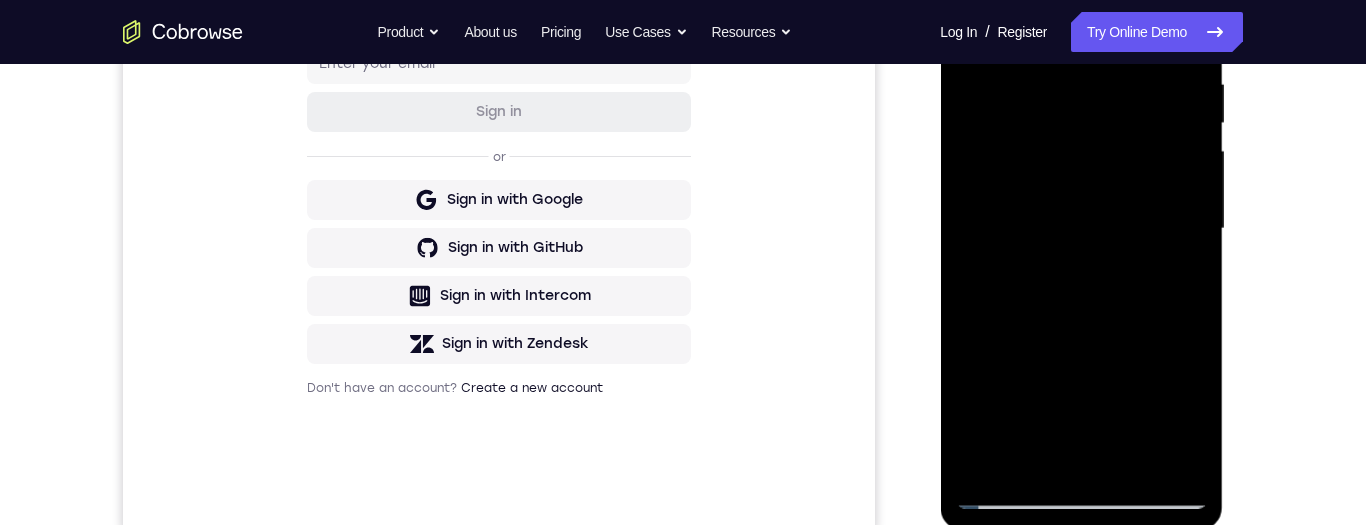 click at bounding box center (1081, 229) 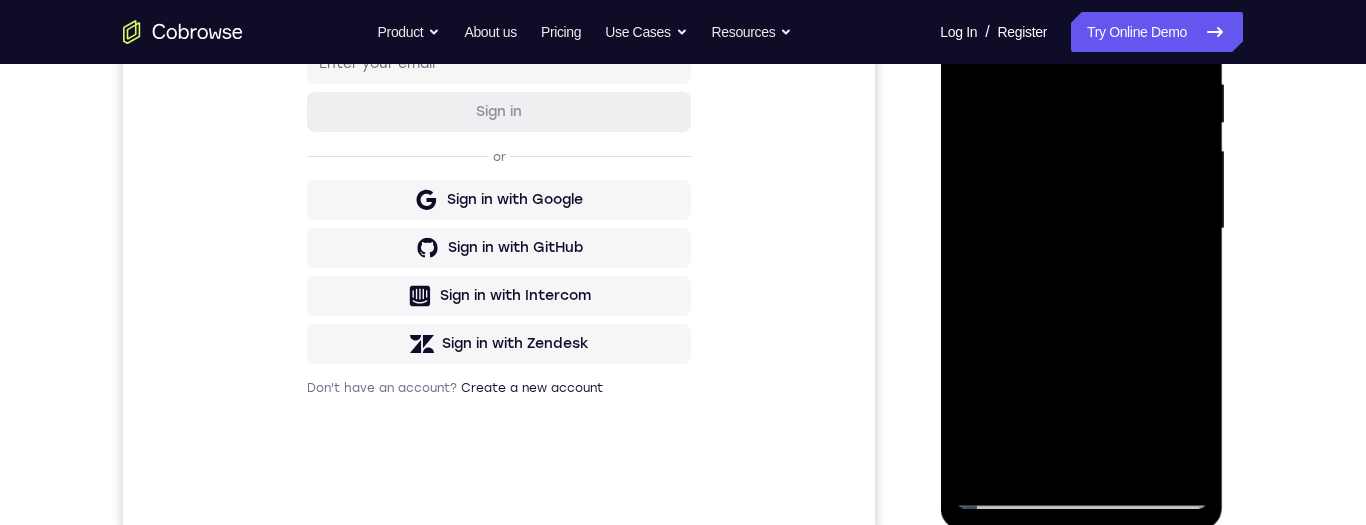 click at bounding box center [1081, 232] 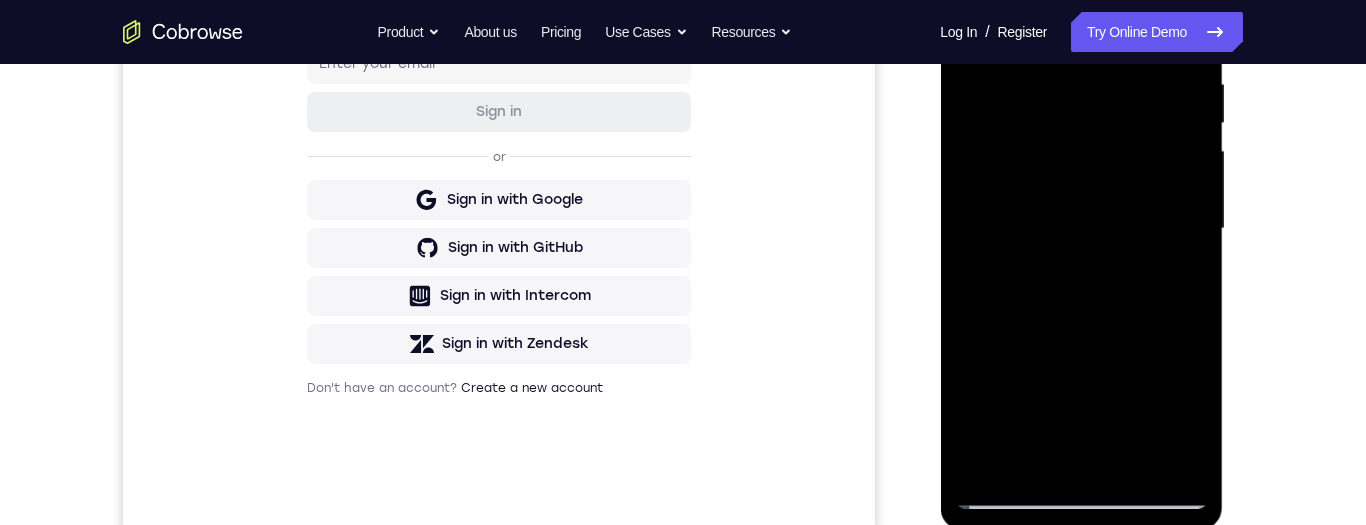 click at bounding box center [1081, 229] 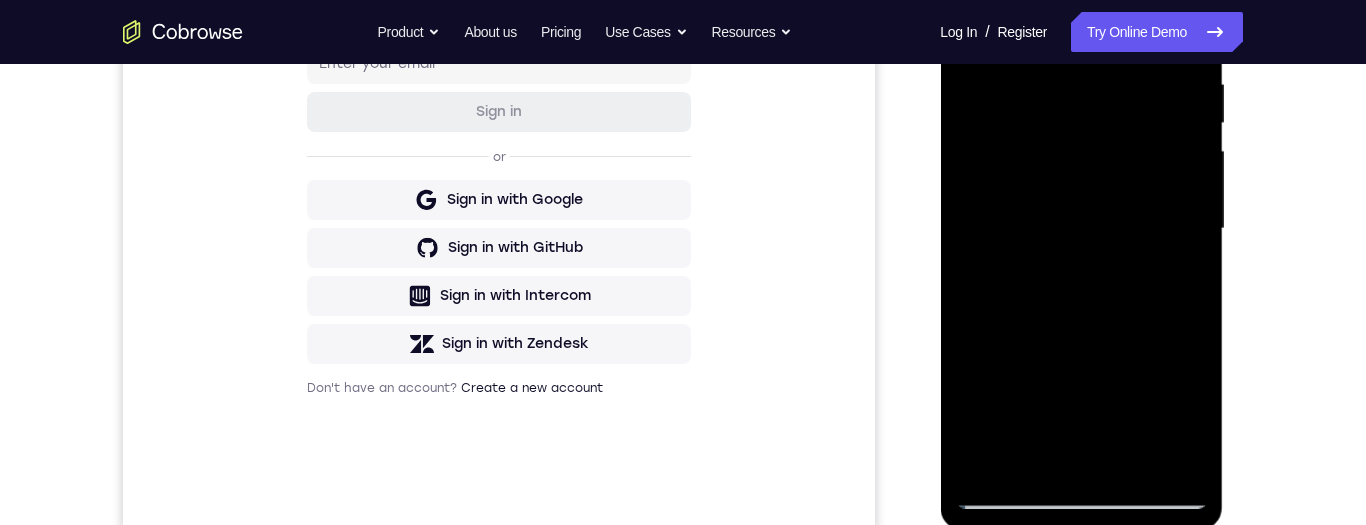 click at bounding box center (1081, 229) 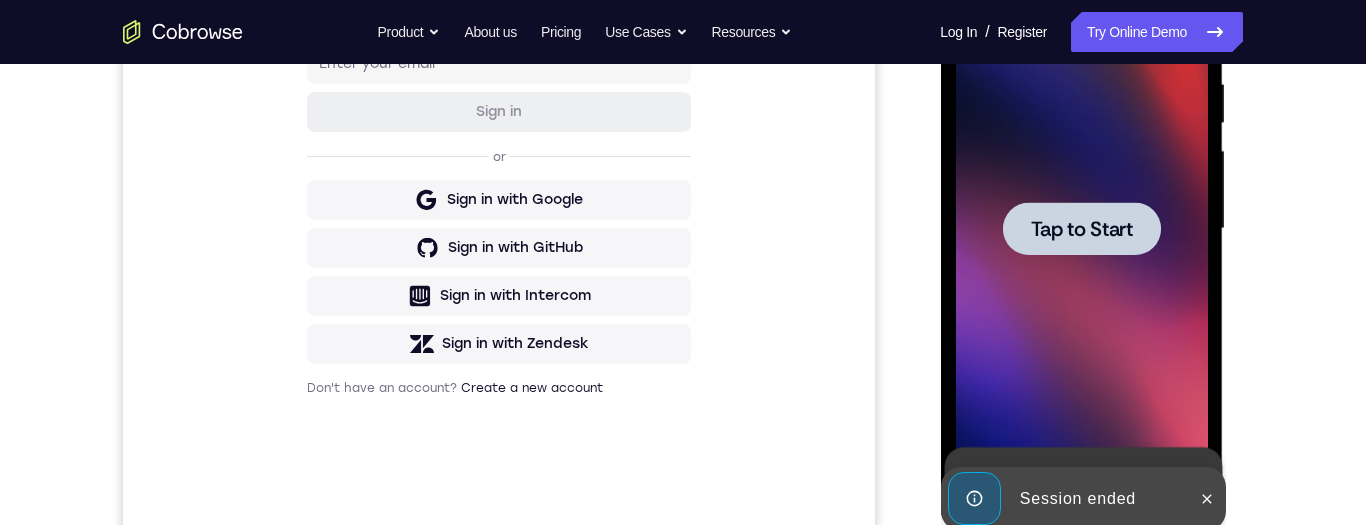 click at bounding box center (1081, 228) 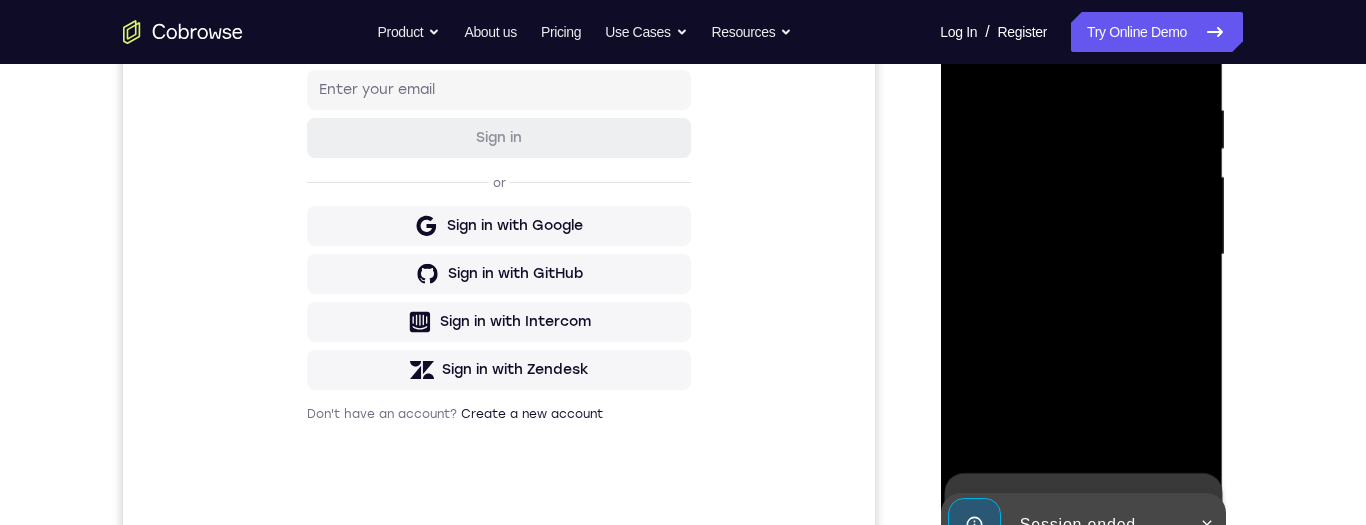 scroll, scrollTop: 405, scrollLeft: 0, axis: vertical 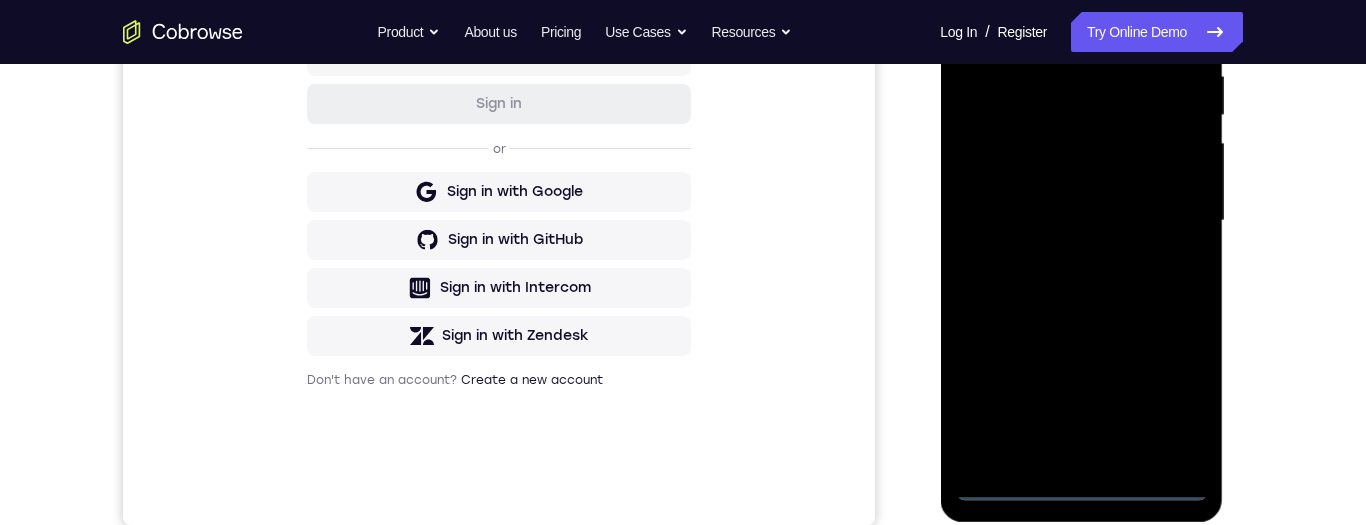 click at bounding box center [1081, 221] 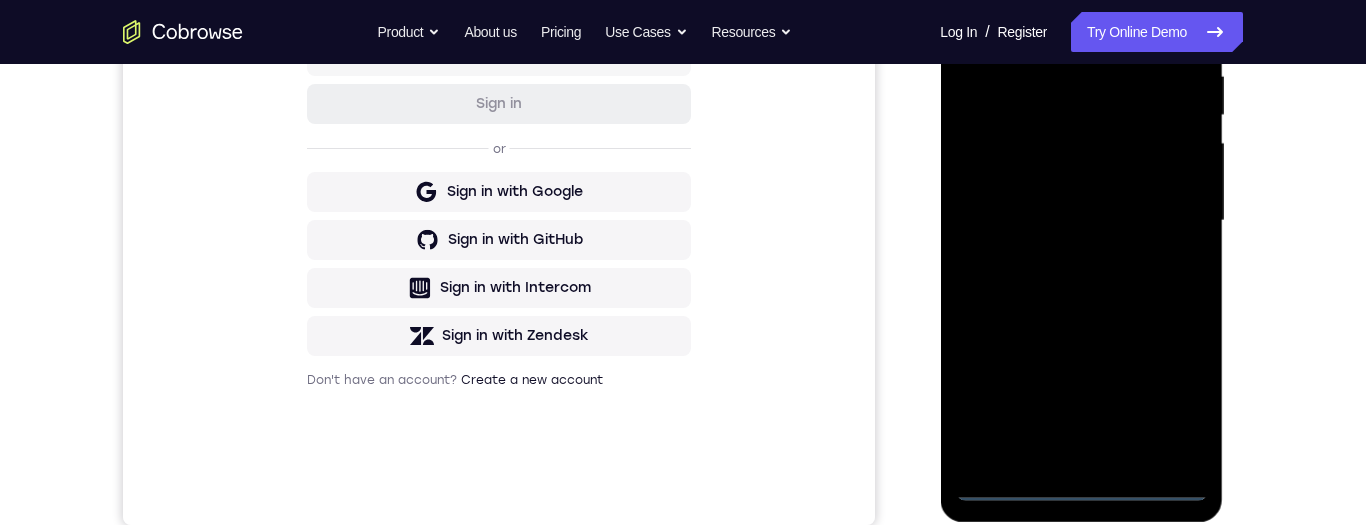 click at bounding box center [1081, 221] 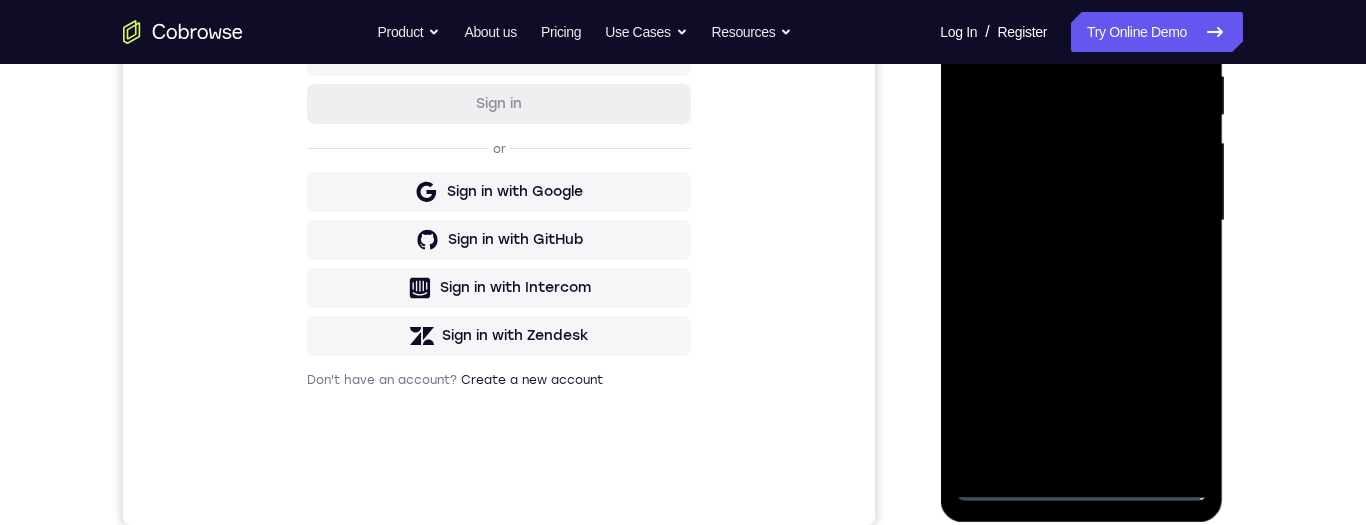 click at bounding box center (1081, 221) 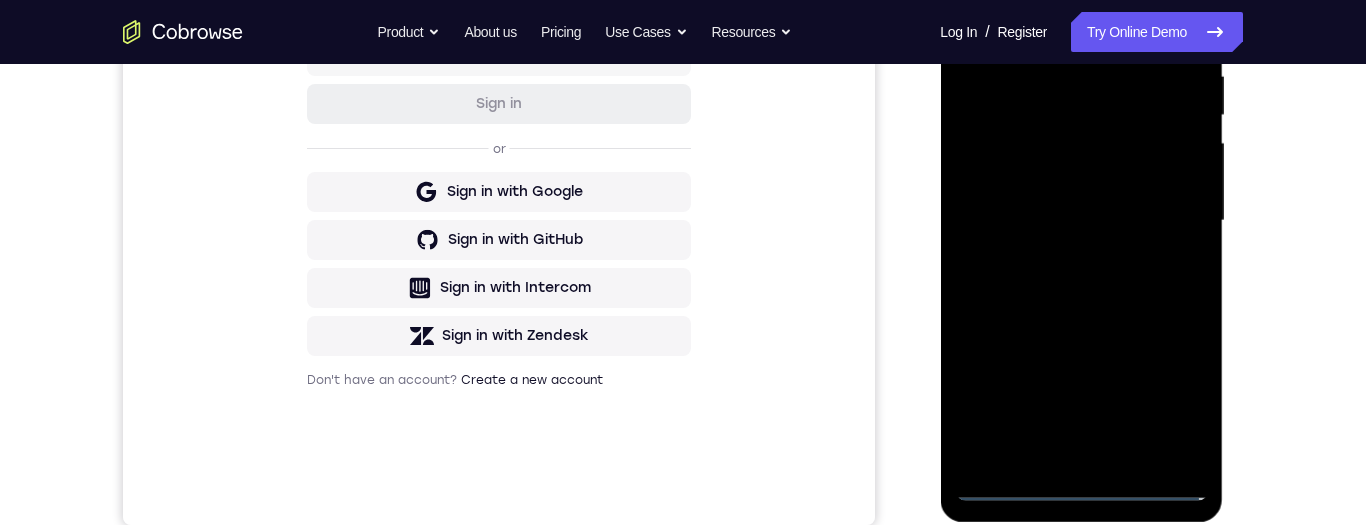 click at bounding box center [1081, 221] 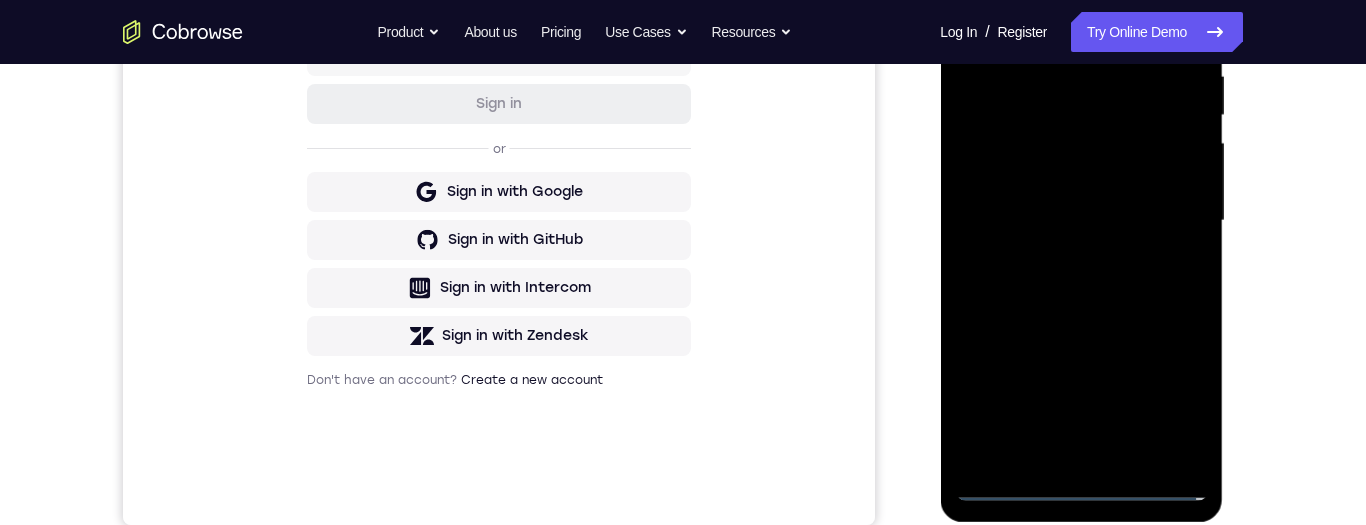 click at bounding box center (1081, 221) 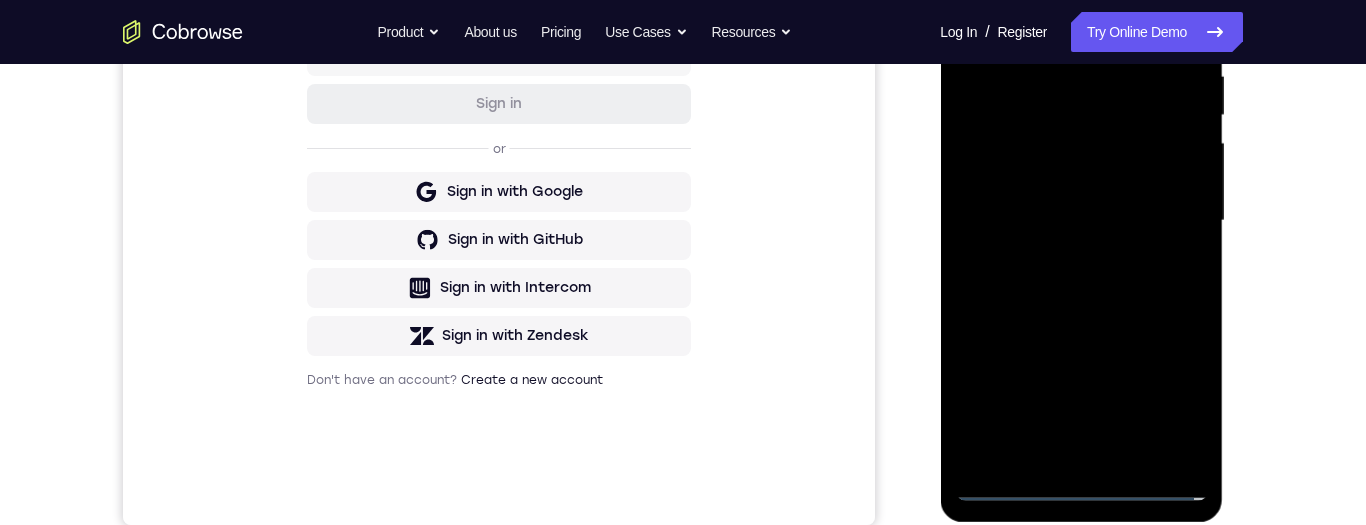 click at bounding box center (1081, 221) 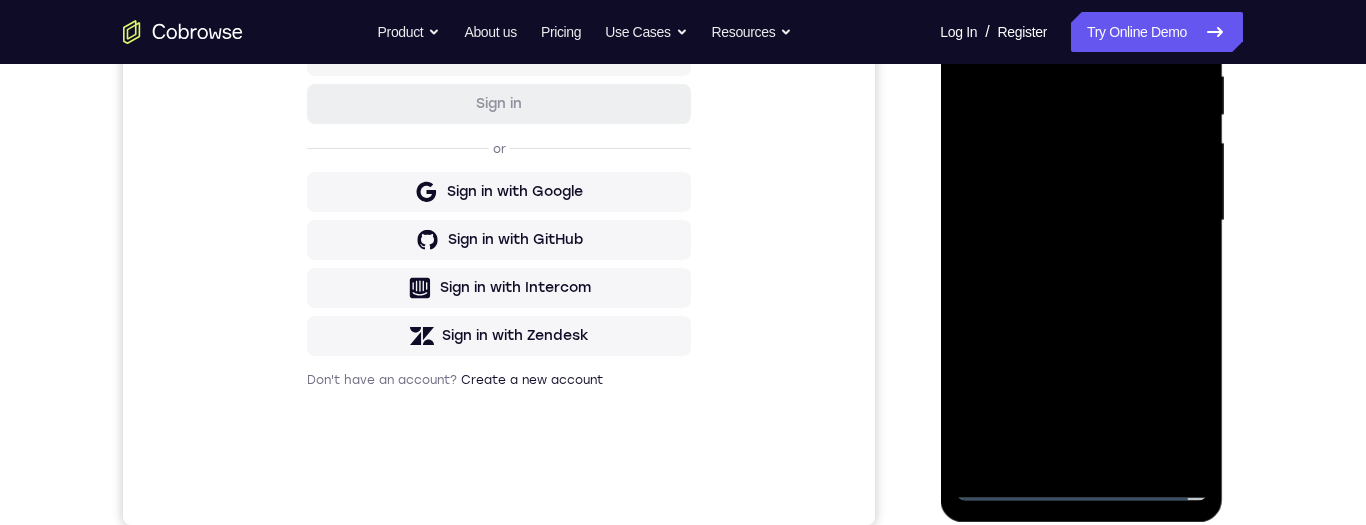 click at bounding box center [1081, 221] 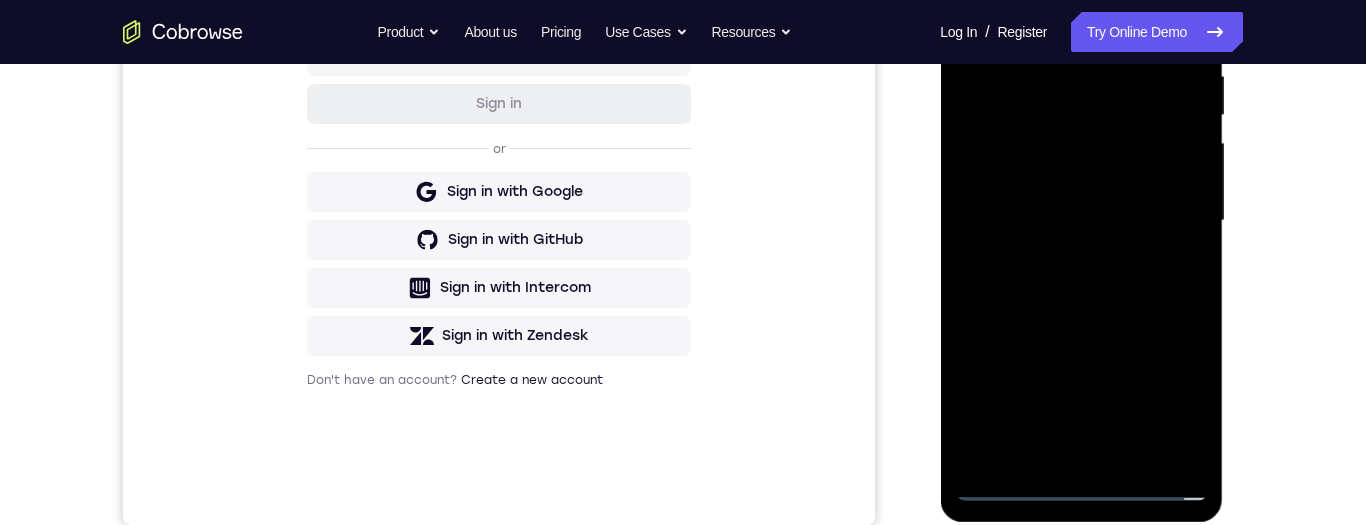 click at bounding box center (1081, 221) 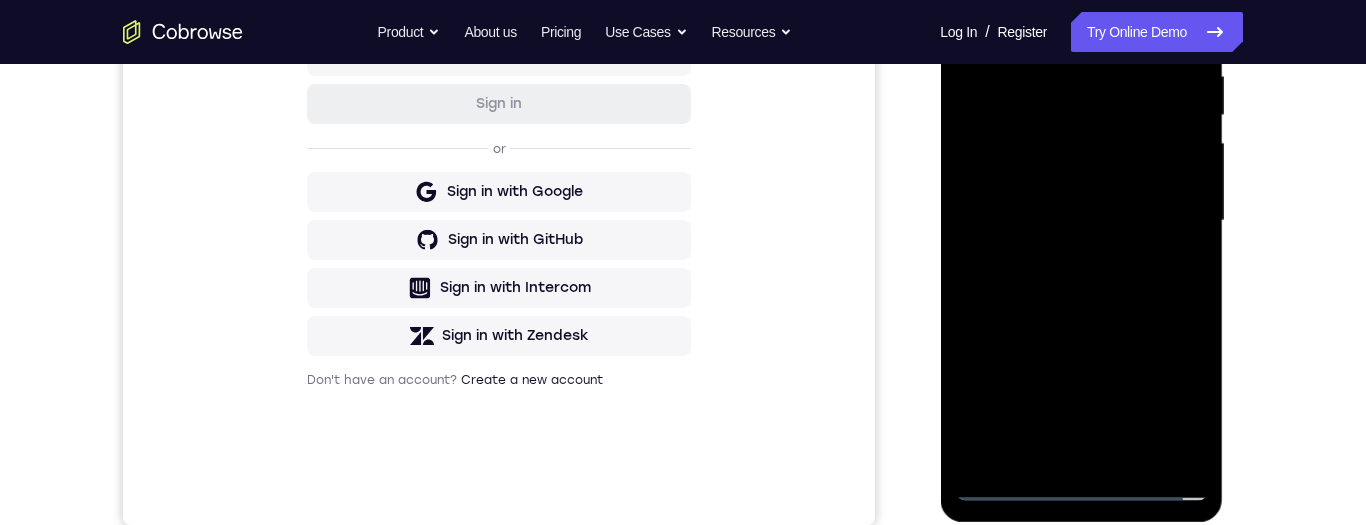 click at bounding box center [1081, 221] 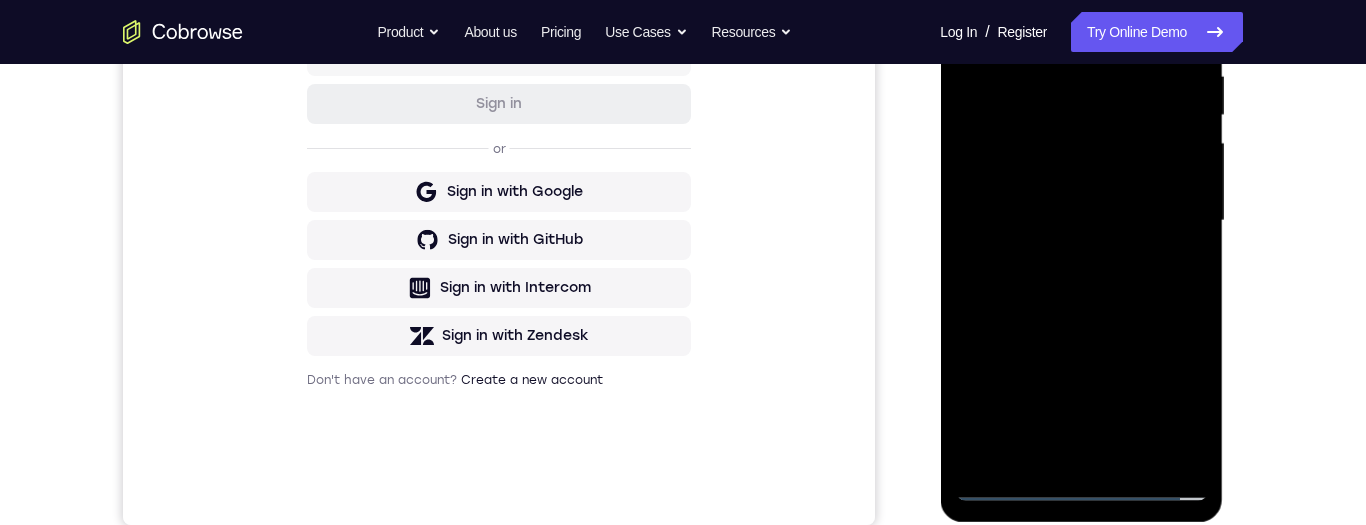 click at bounding box center (1081, 221) 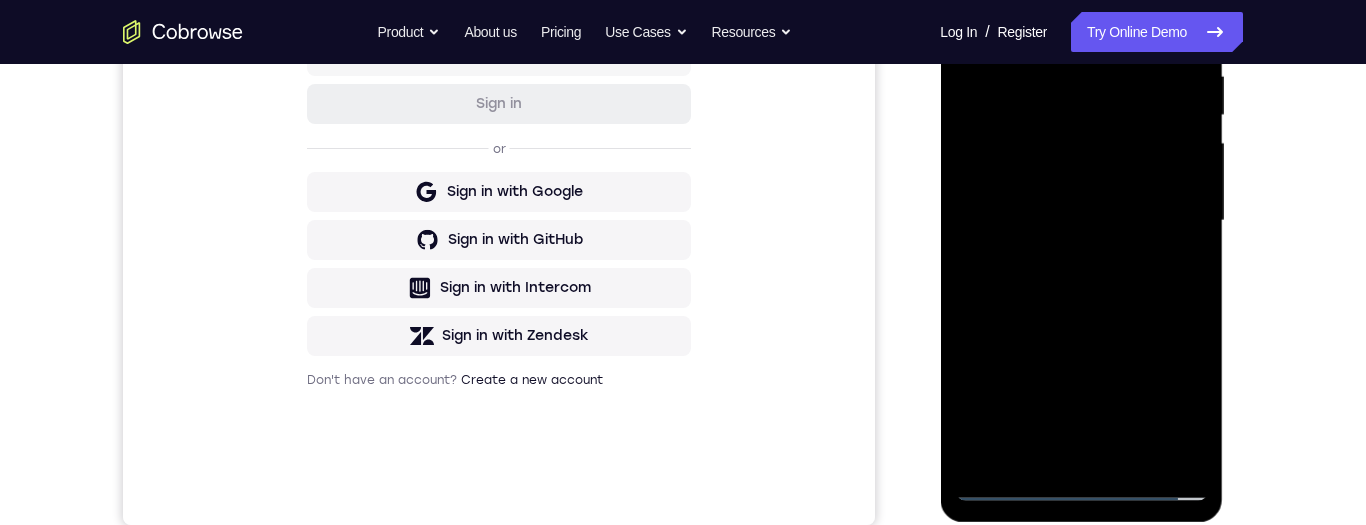 click at bounding box center [1081, 221] 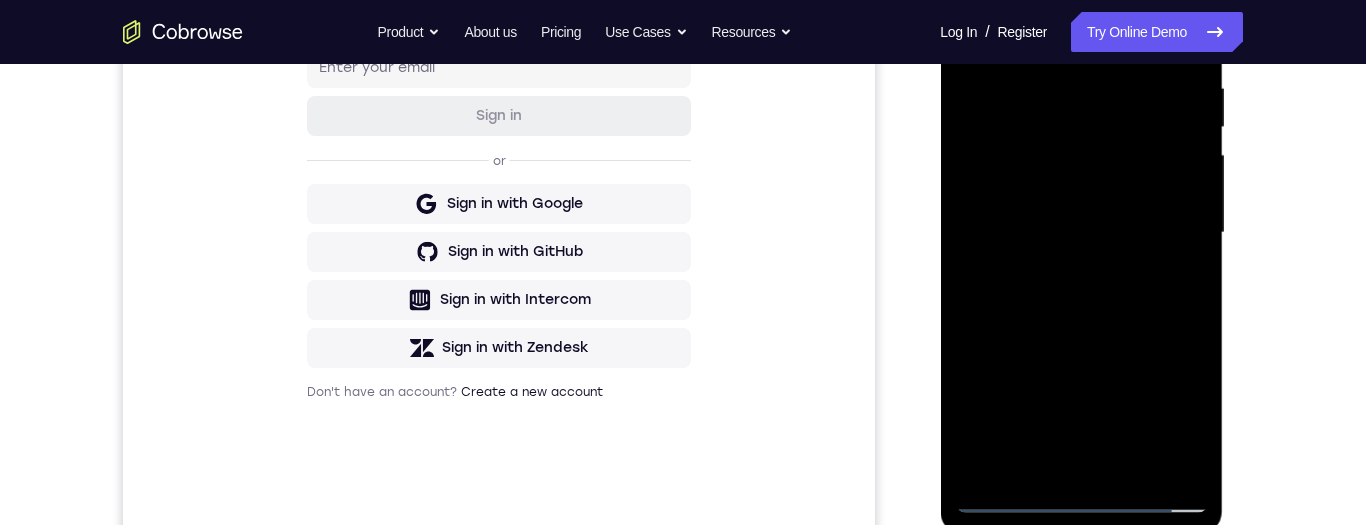 scroll, scrollTop: 347, scrollLeft: 0, axis: vertical 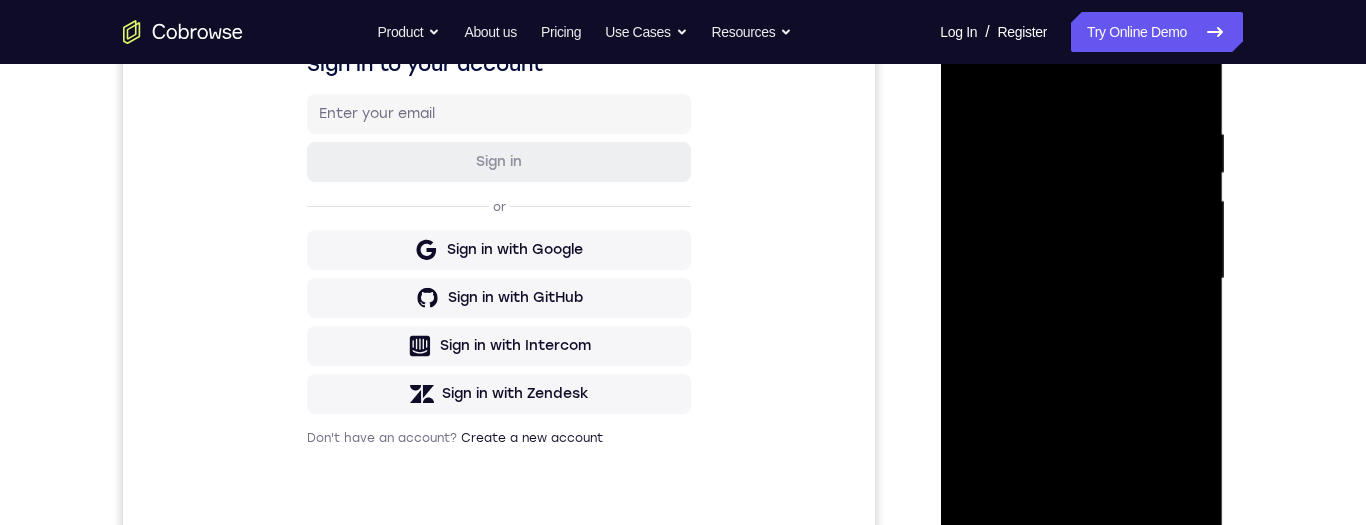 click at bounding box center [1081, 279] 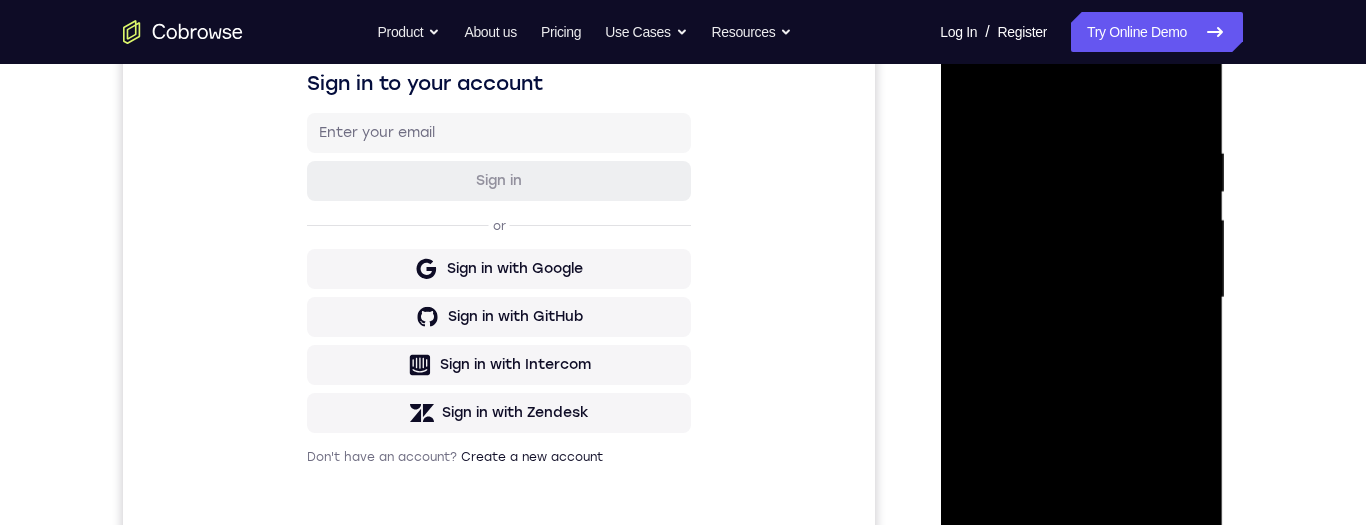 click at bounding box center [1081, 298] 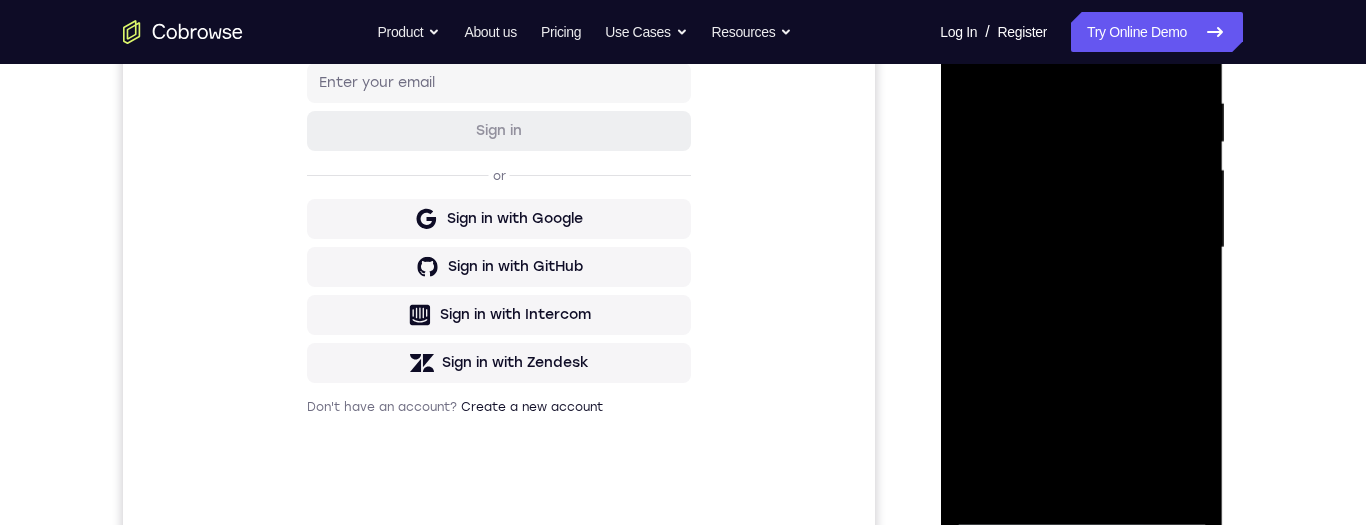 scroll, scrollTop: 381, scrollLeft: 0, axis: vertical 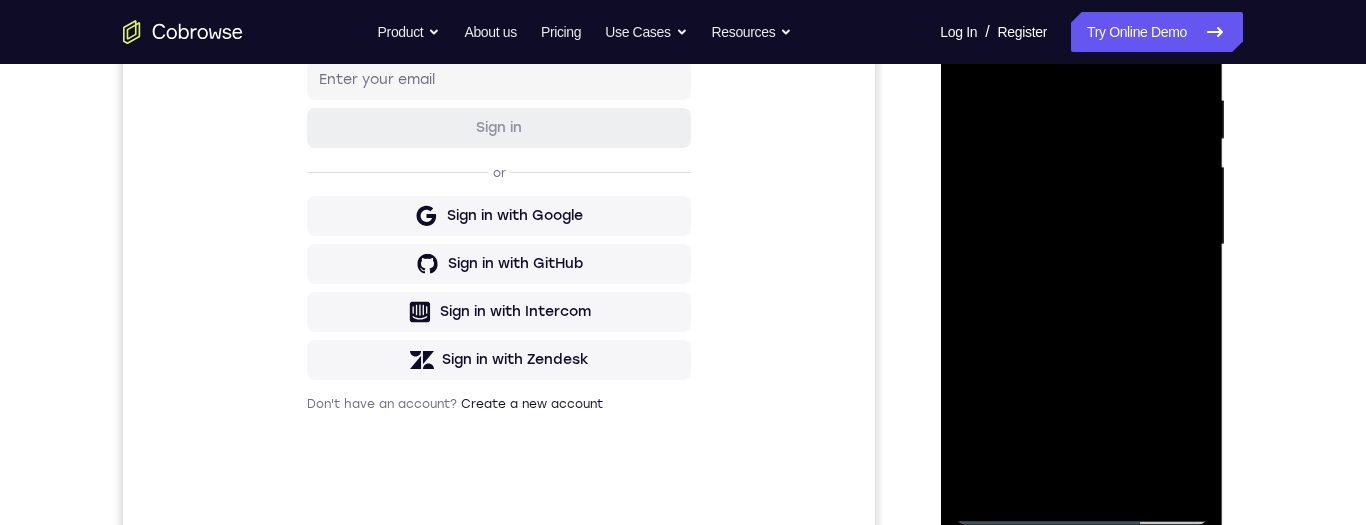 click at bounding box center [1081, 245] 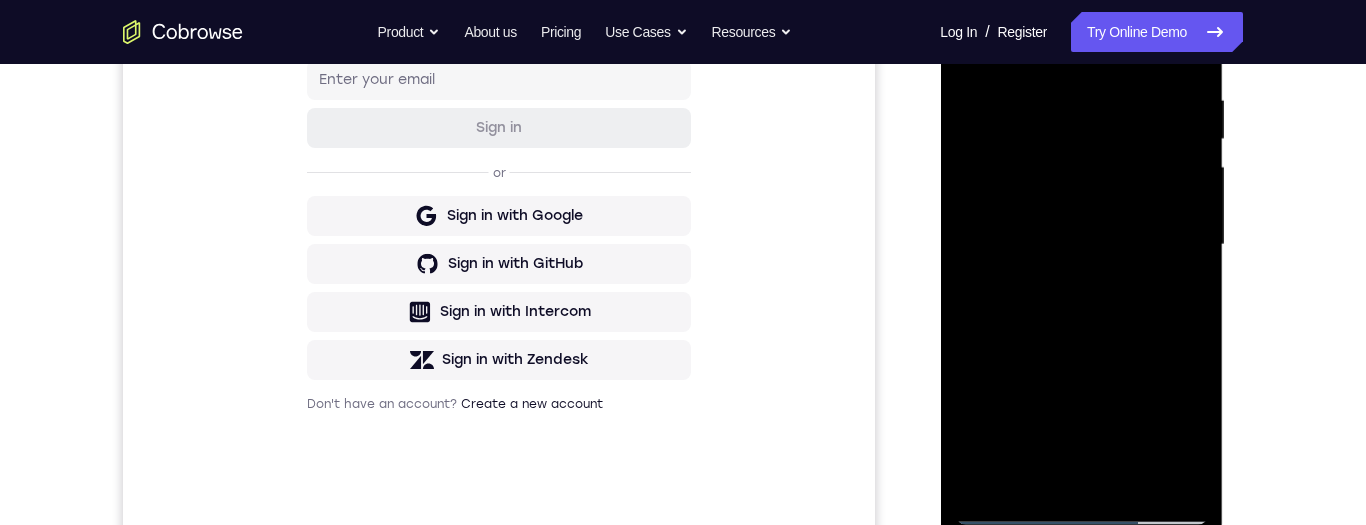 click at bounding box center (1081, 245) 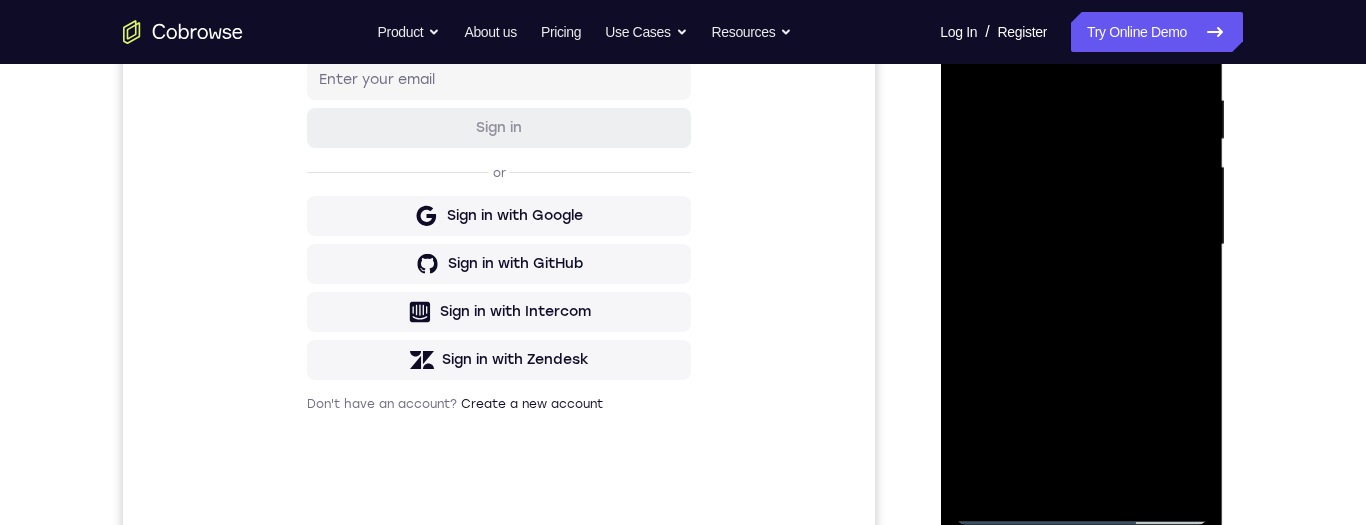 click at bounding box center [1081, 245] 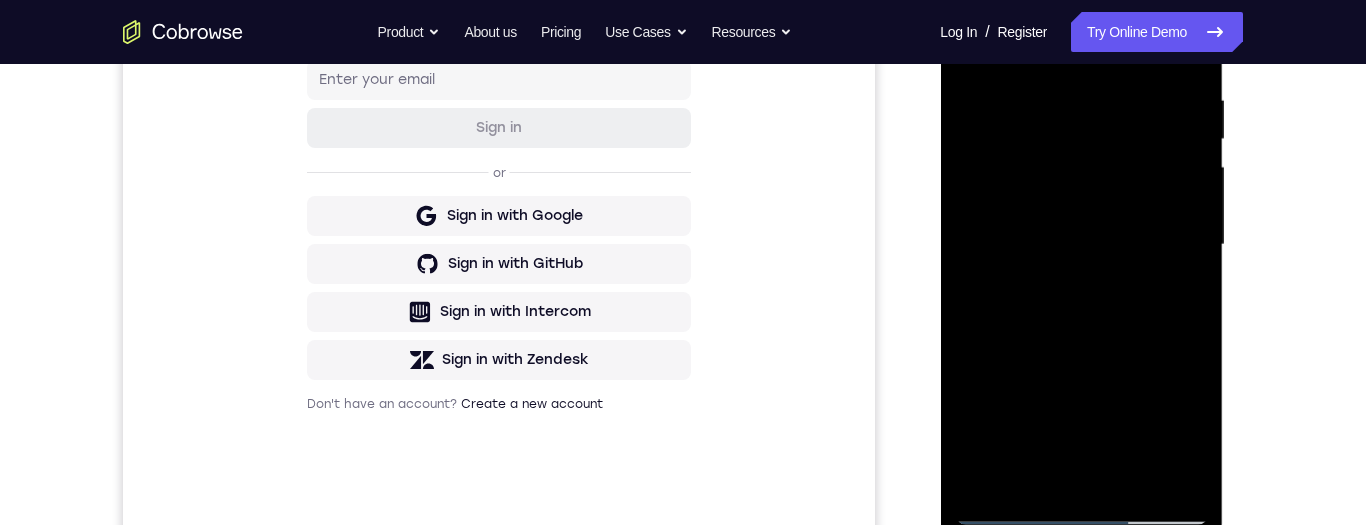 click at bounding box center [1081, 245] 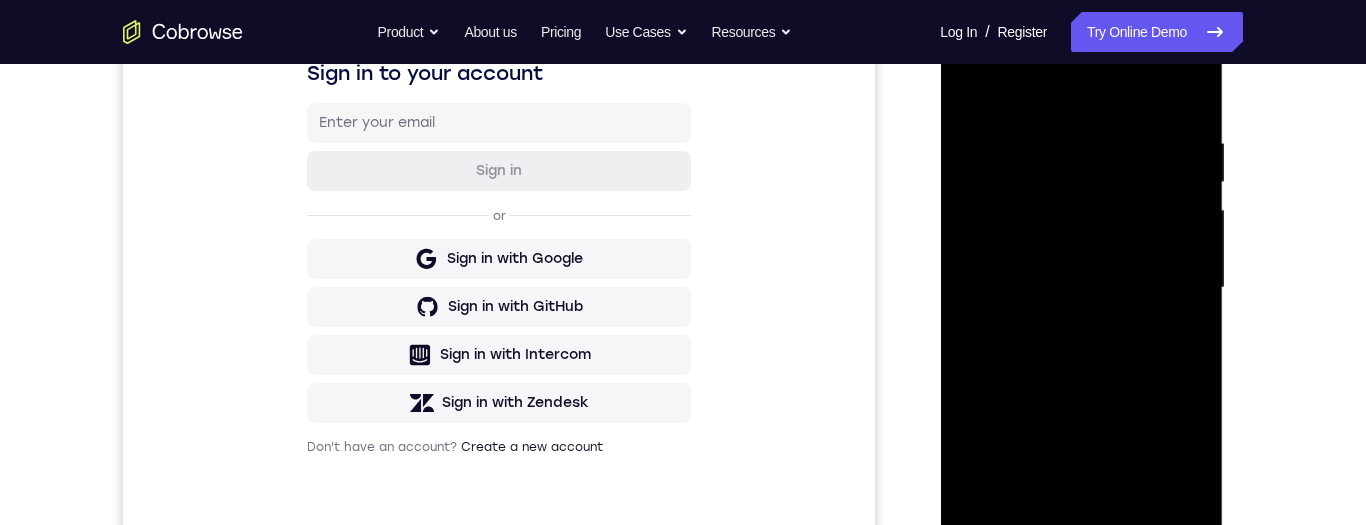 scroll, scrollTop: 337, scrollLeft: 0, axis: vertical 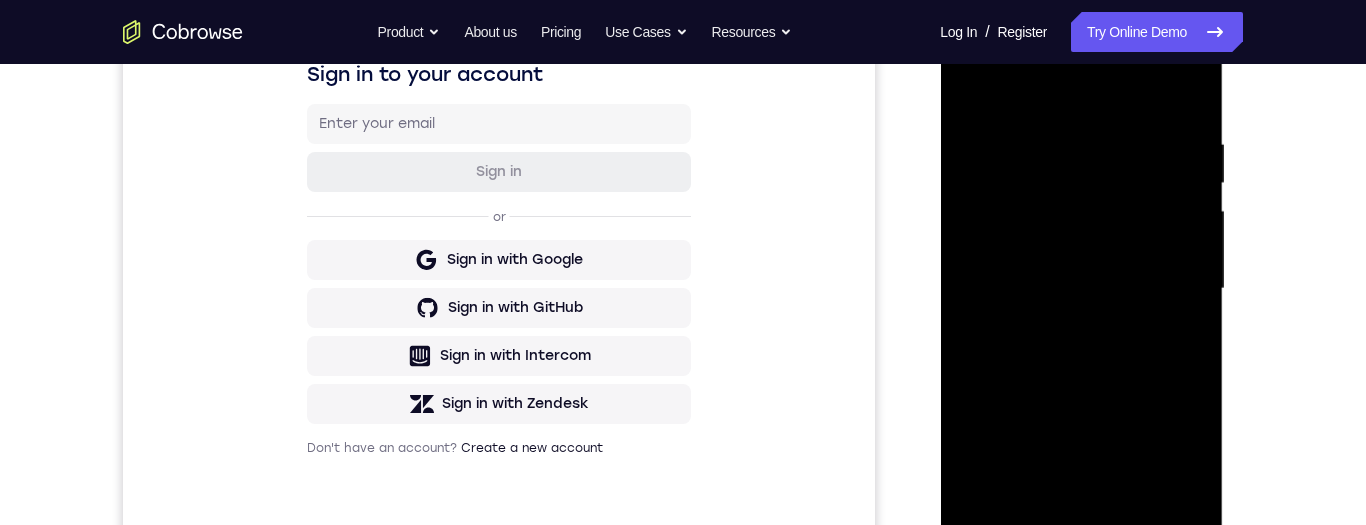 click at bounding box center [1081, 289] 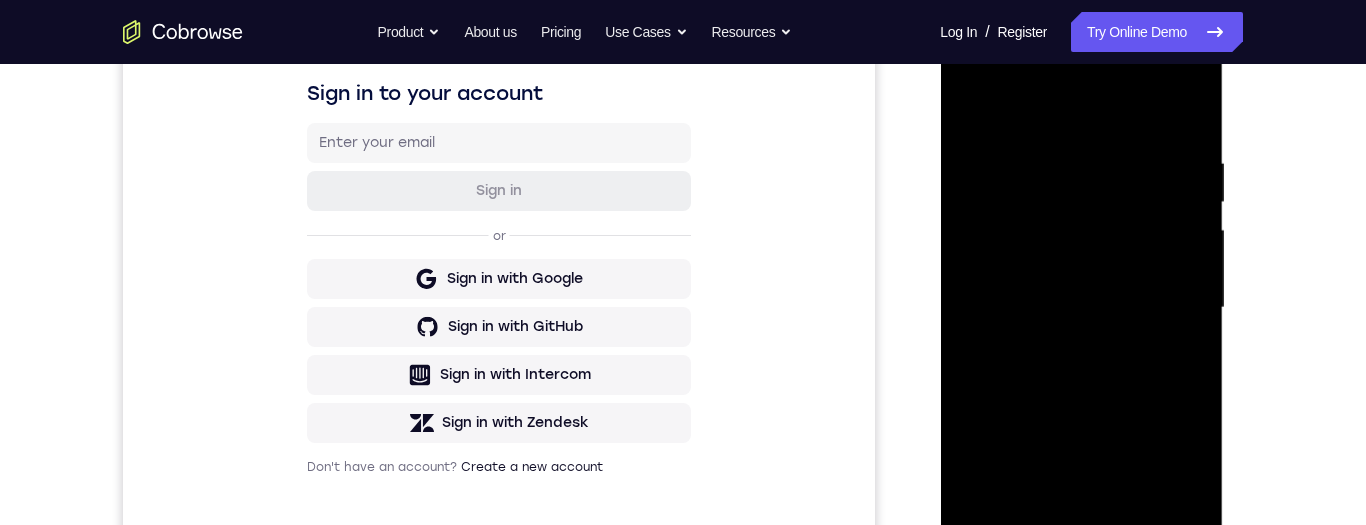 scroll, scrollTop: 385, scrollLeft: 0, axis: vertical 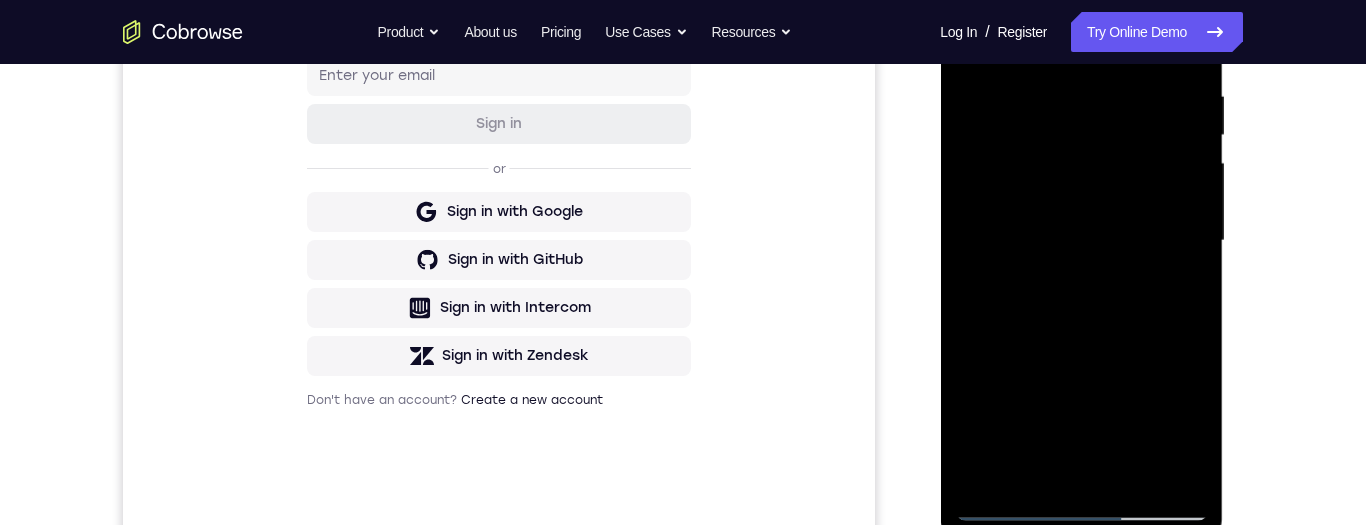 click at bounding box center (1081, 241) 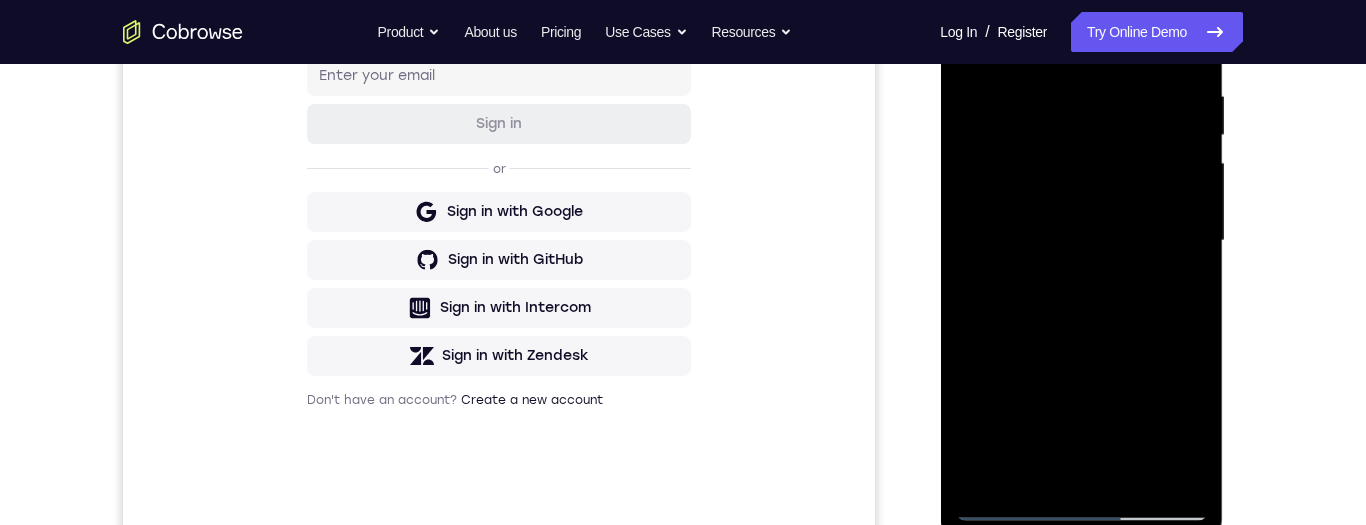 click at bounding box center [1081, 241] 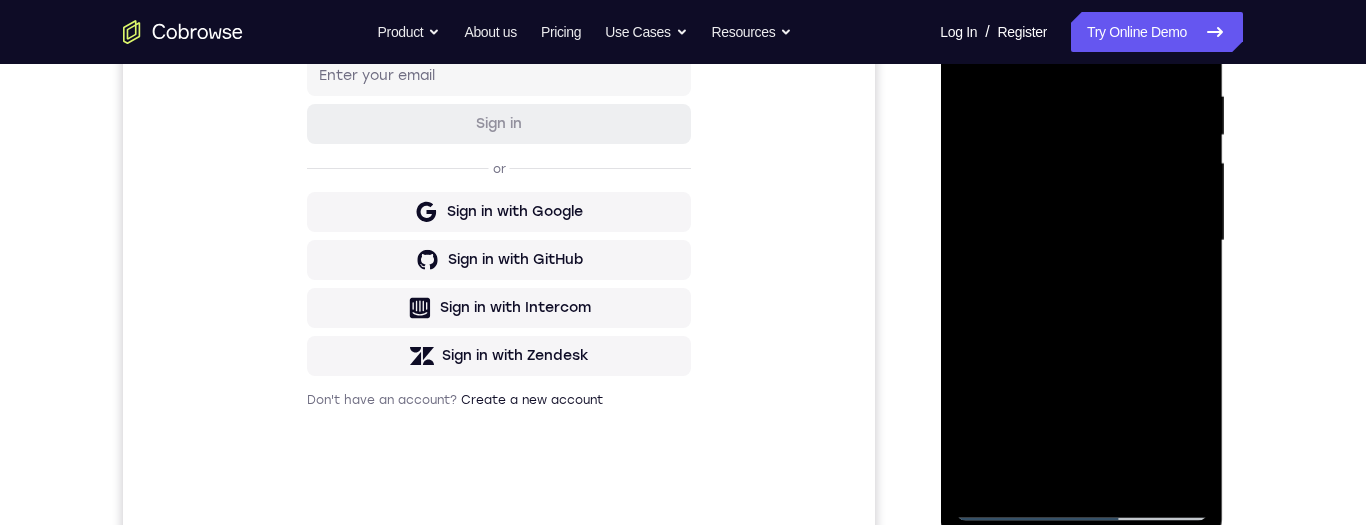 click at bounding box center (1081, 241) 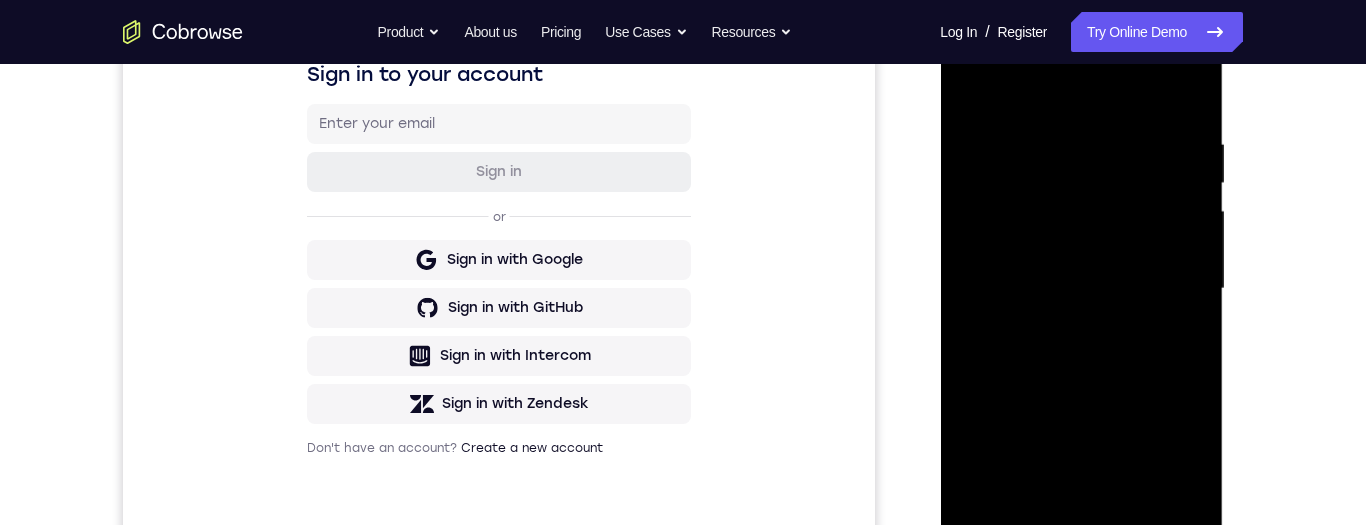 scroll, scrollTop: 335, scrollLeft: 0, axis: vertical 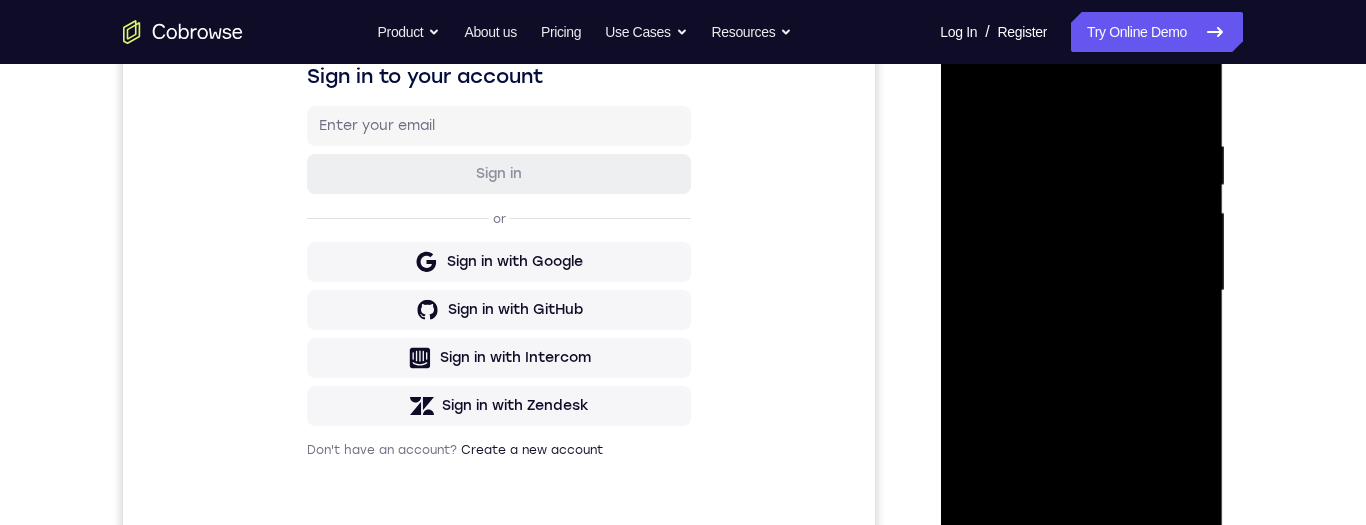 click at bounding box center [1081, 294] 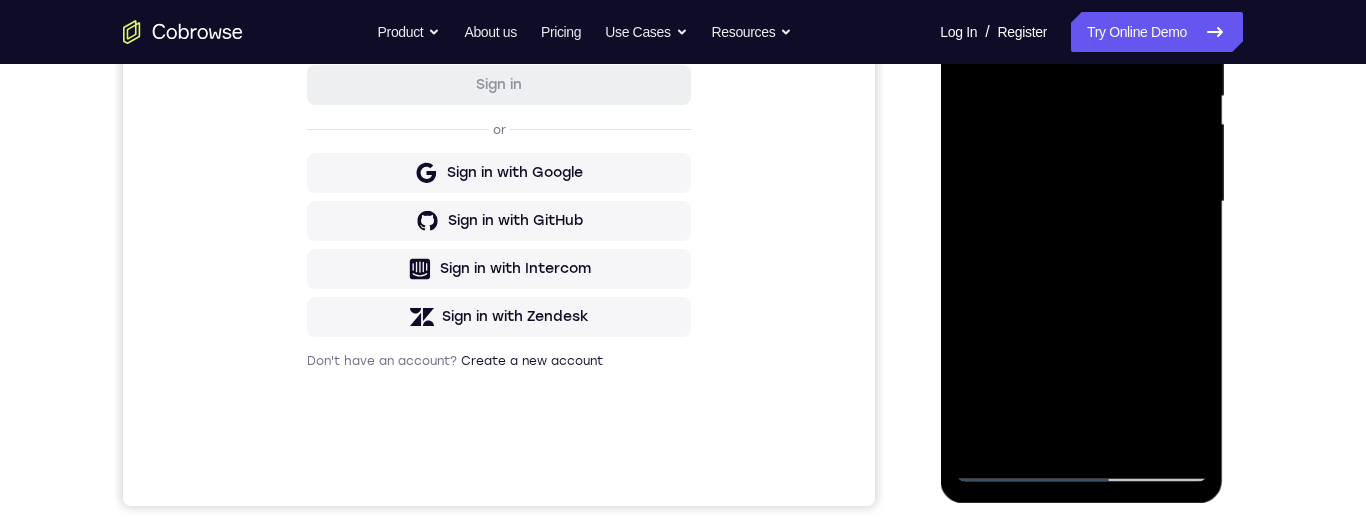 click at bounding box center (1081, 202) 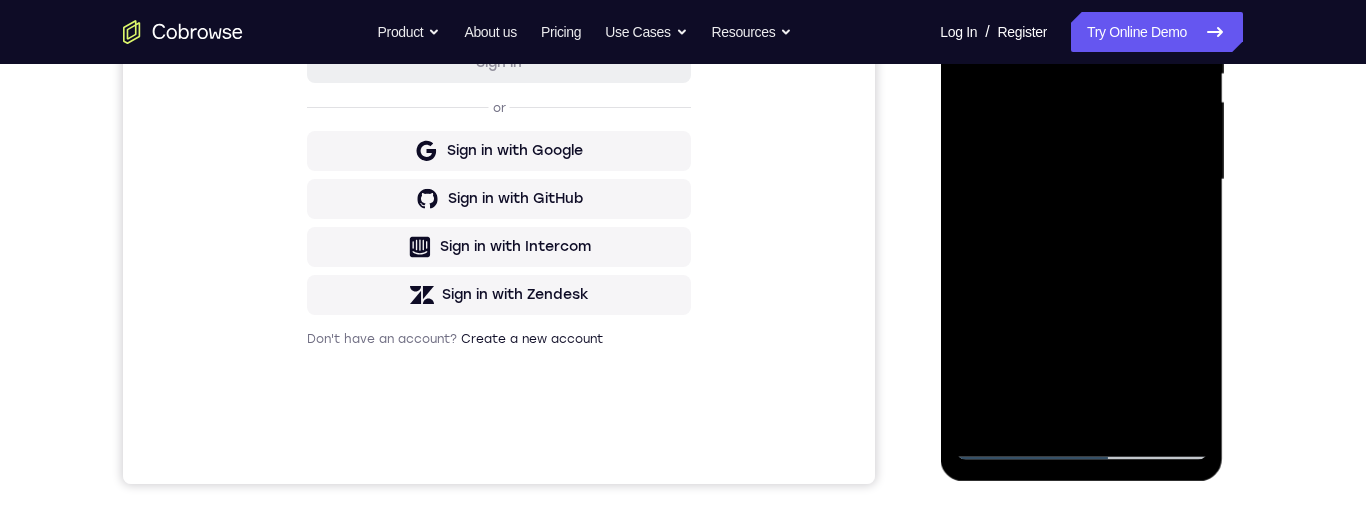 click at bounding box center [1081, 180] 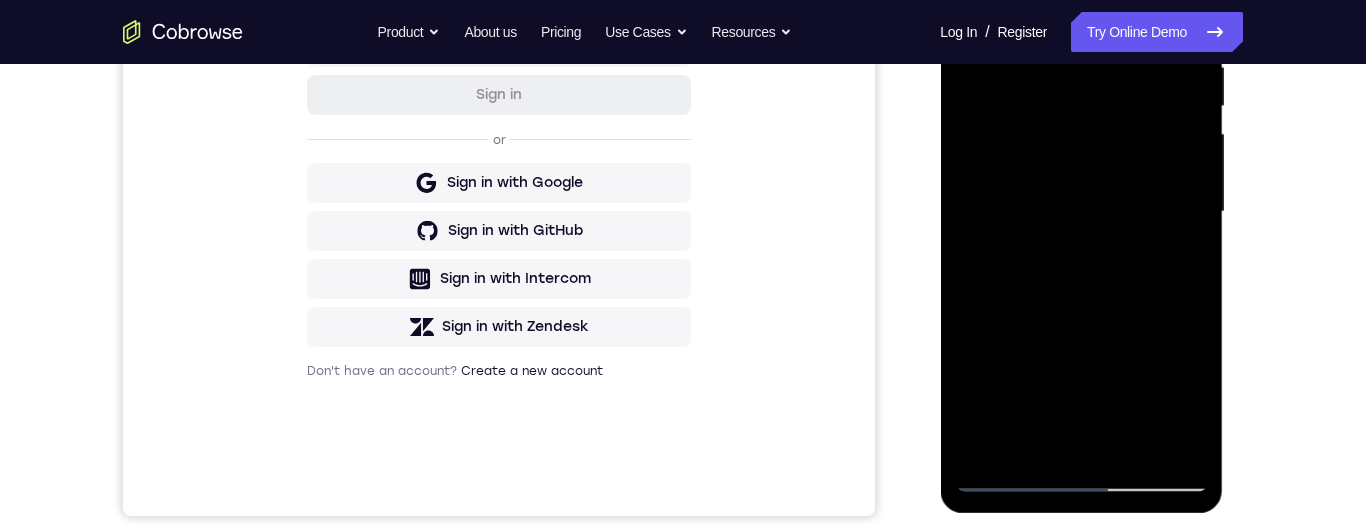 scroll, scrollTop: 400, scrollLeft: 0, axis: vertical 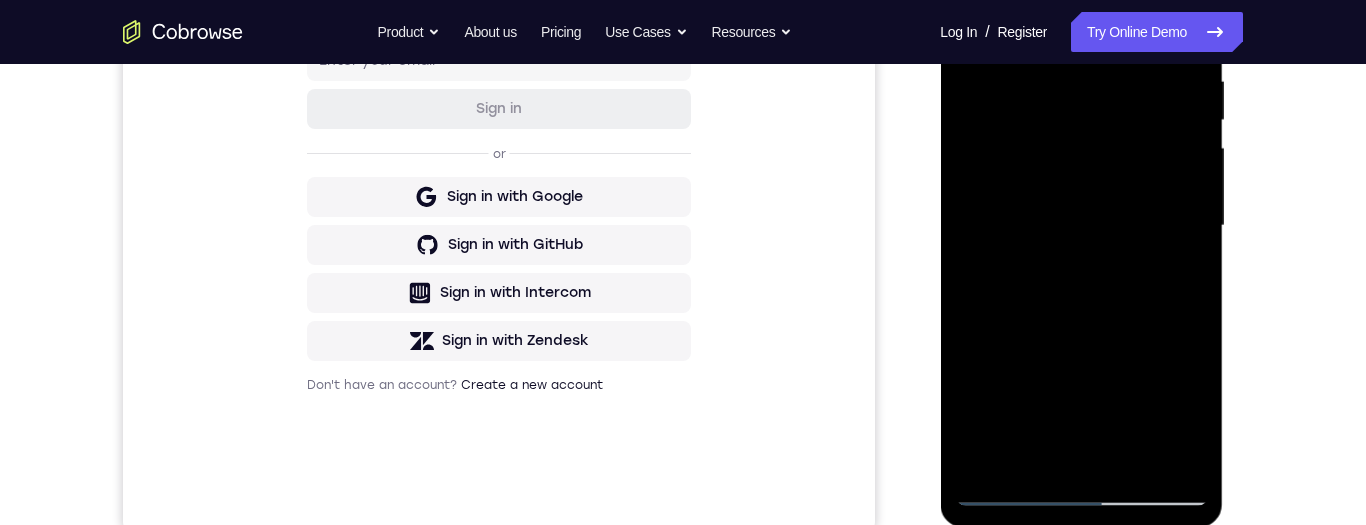 click at bounding box center [1081, 226] 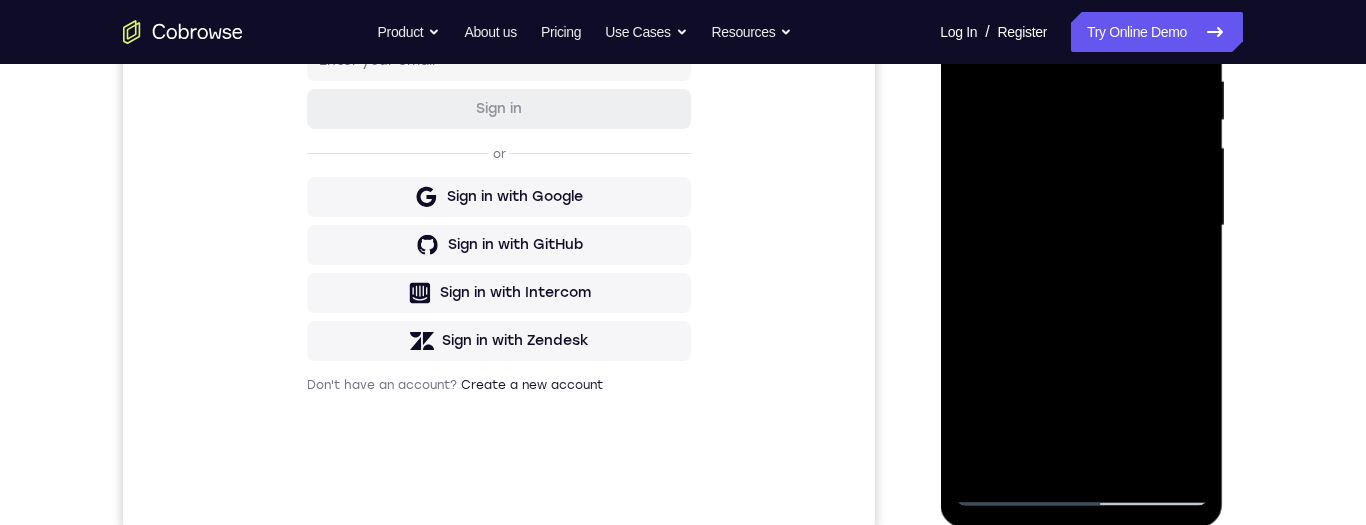 scroll, scrollTop: 396, scrollLeft: 0, axis: vertical 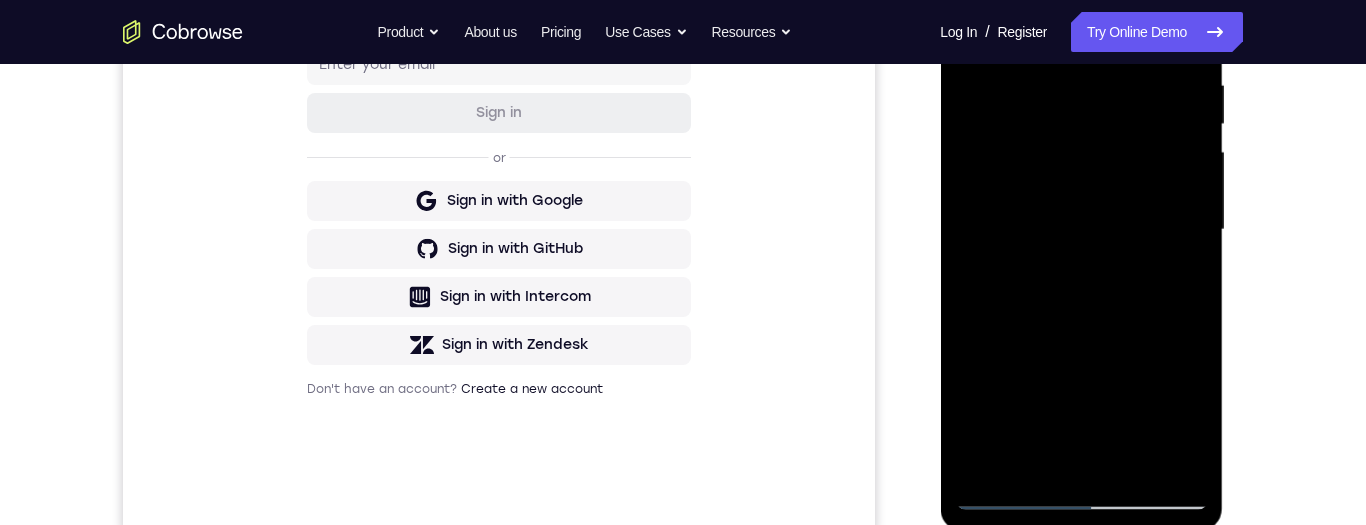 click at bounding box center (1081, 230) 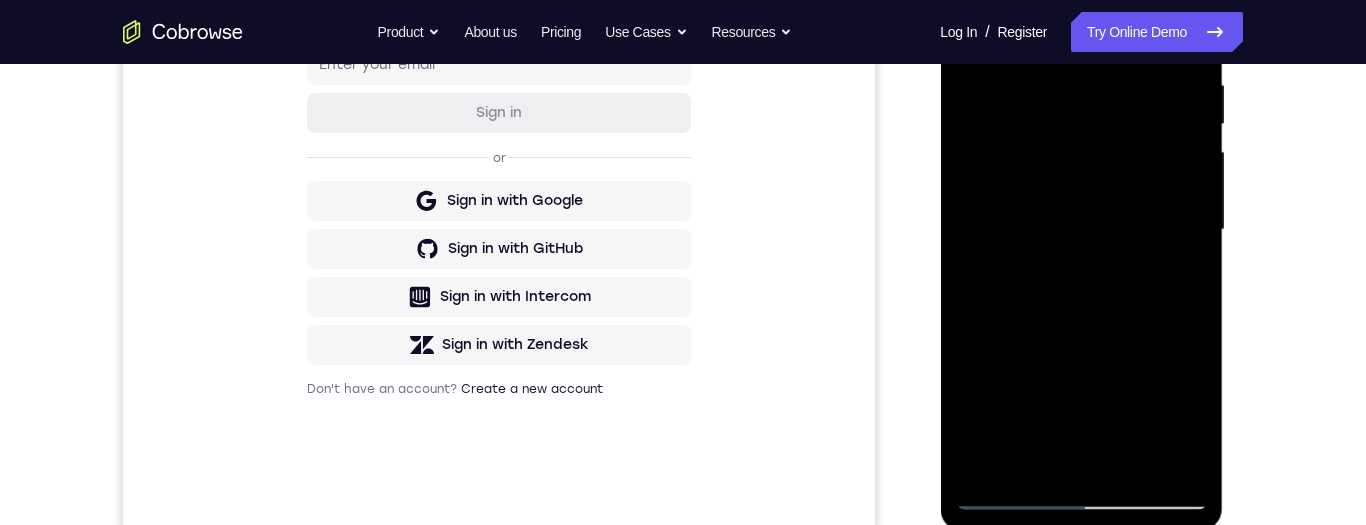 click at bounding box center [1081, 230] 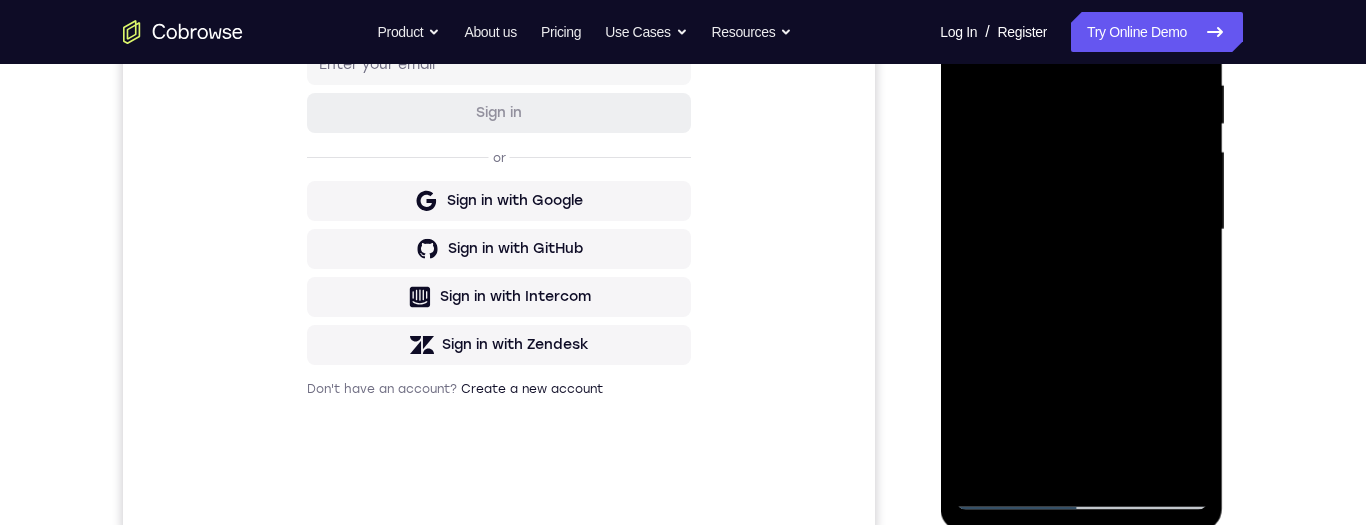 click at bounding box center [1081, 230] 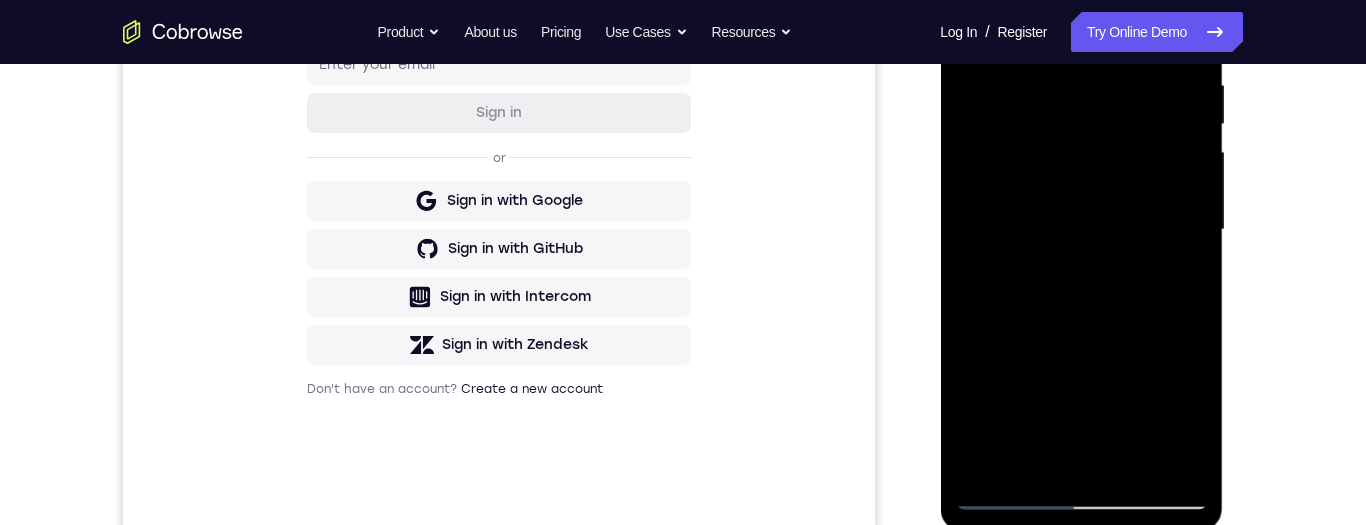 click at bounding box center (1081, 230) 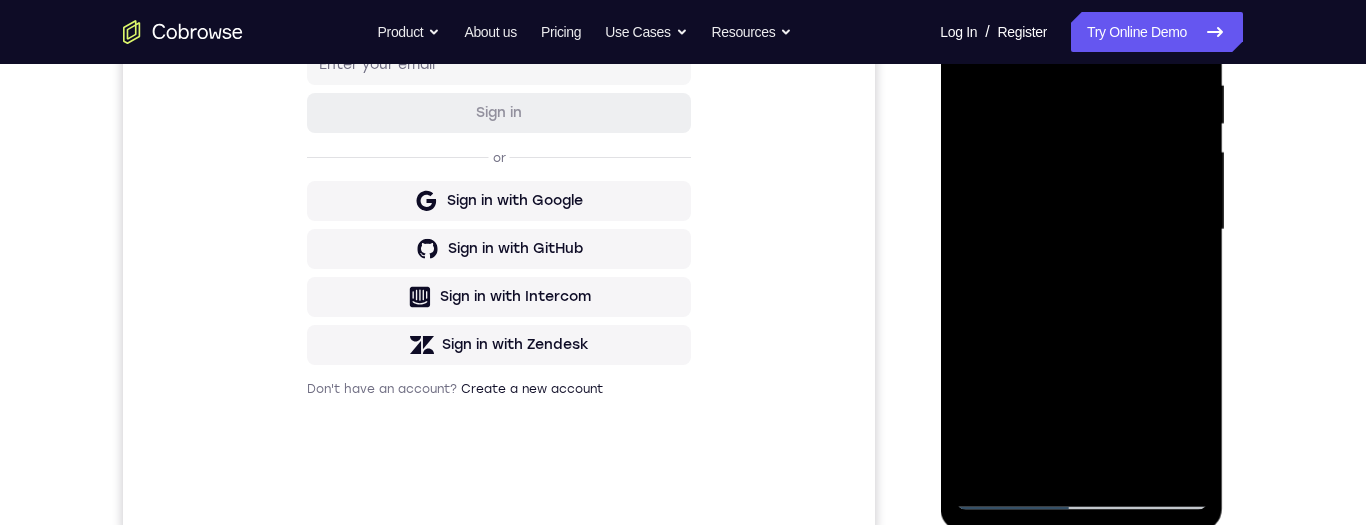 click at bounding box center (1081, 230) 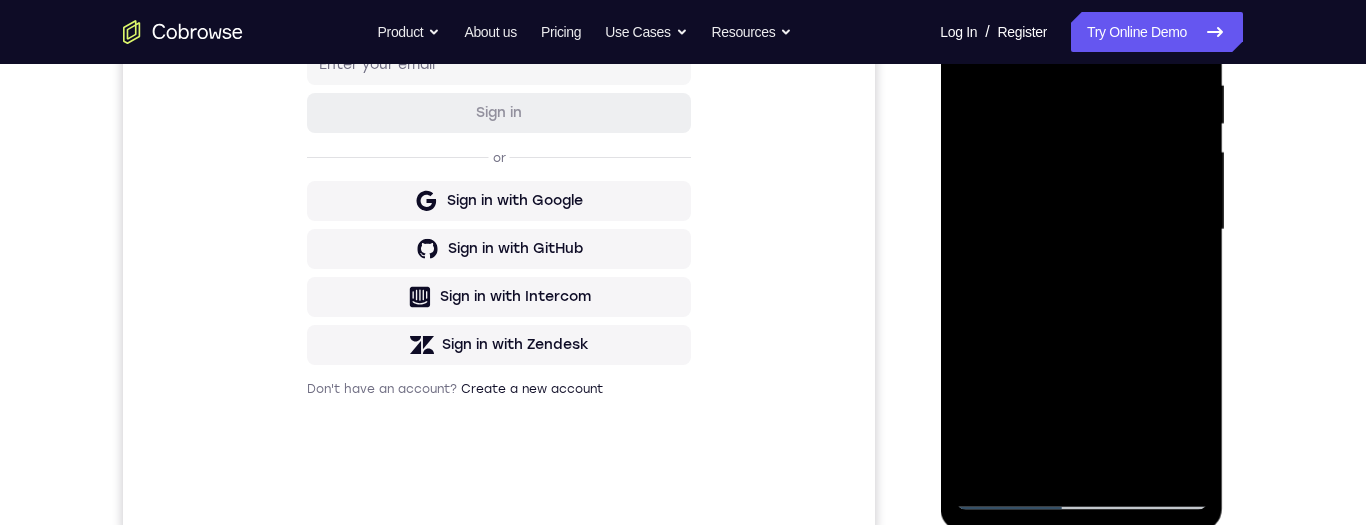 click at bounding box center (1081, 230) 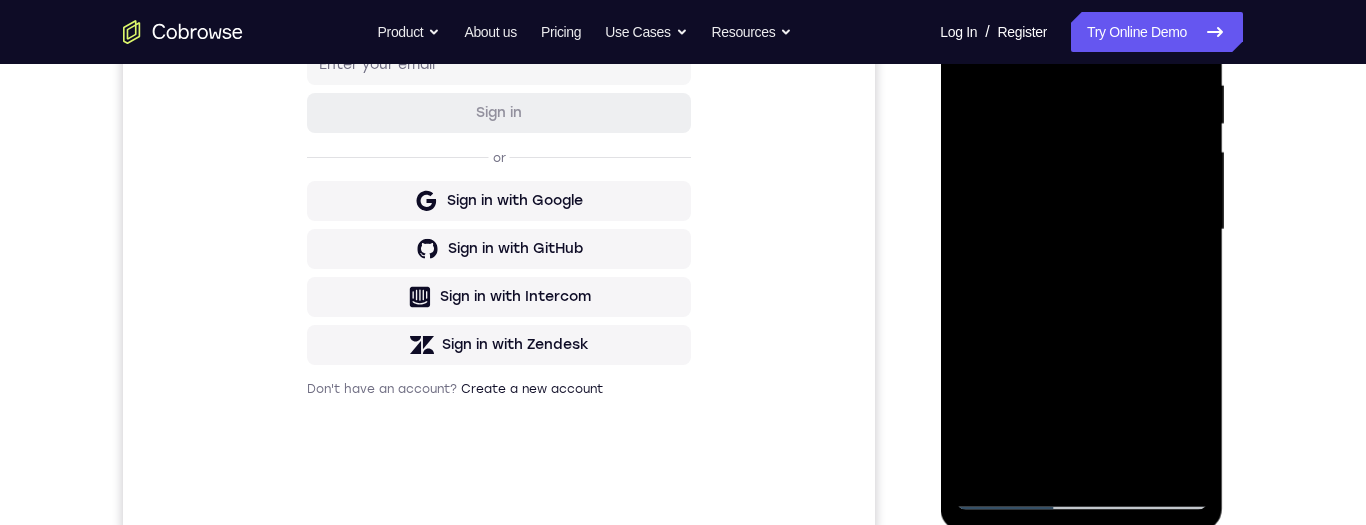 click at bounding box center (1081, 230) 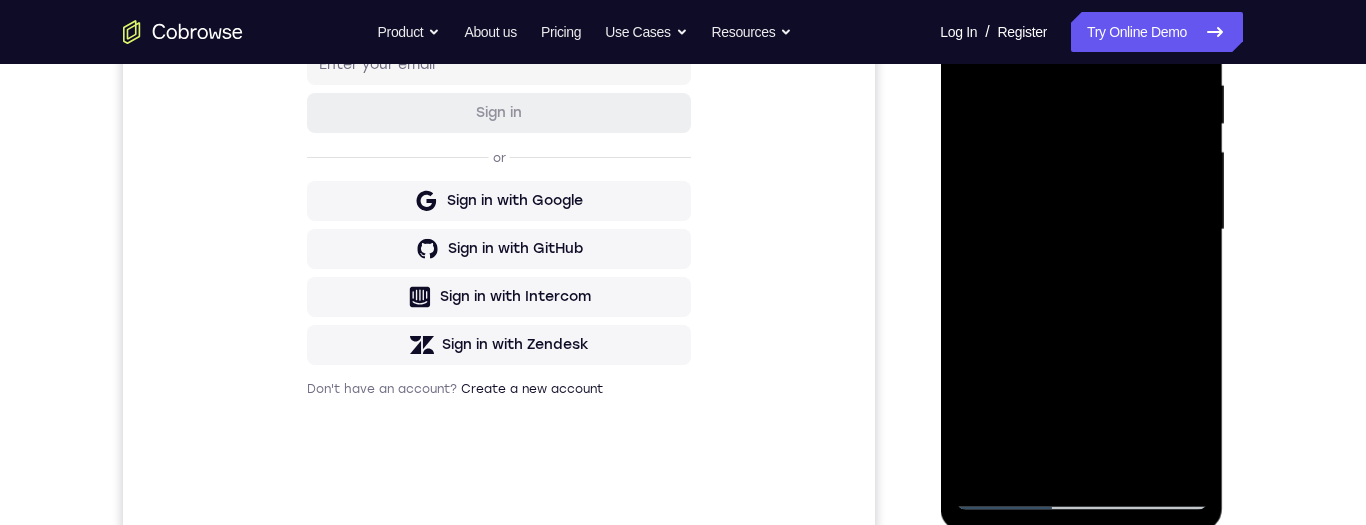click at bounding box center [1081, 230] 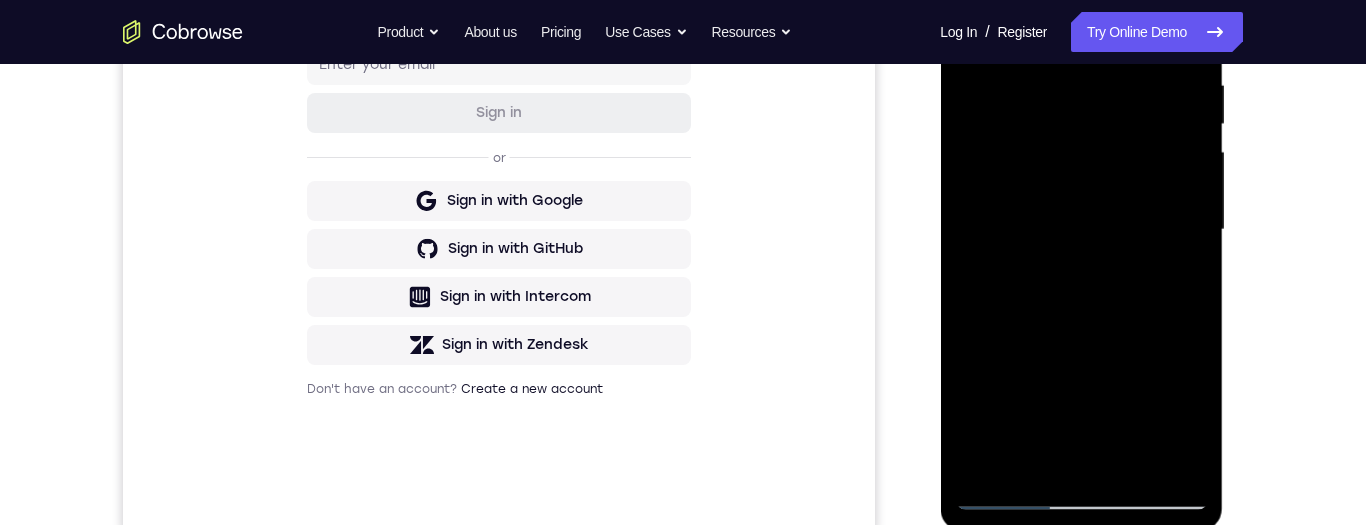 click at bounding box center (1081, 230) 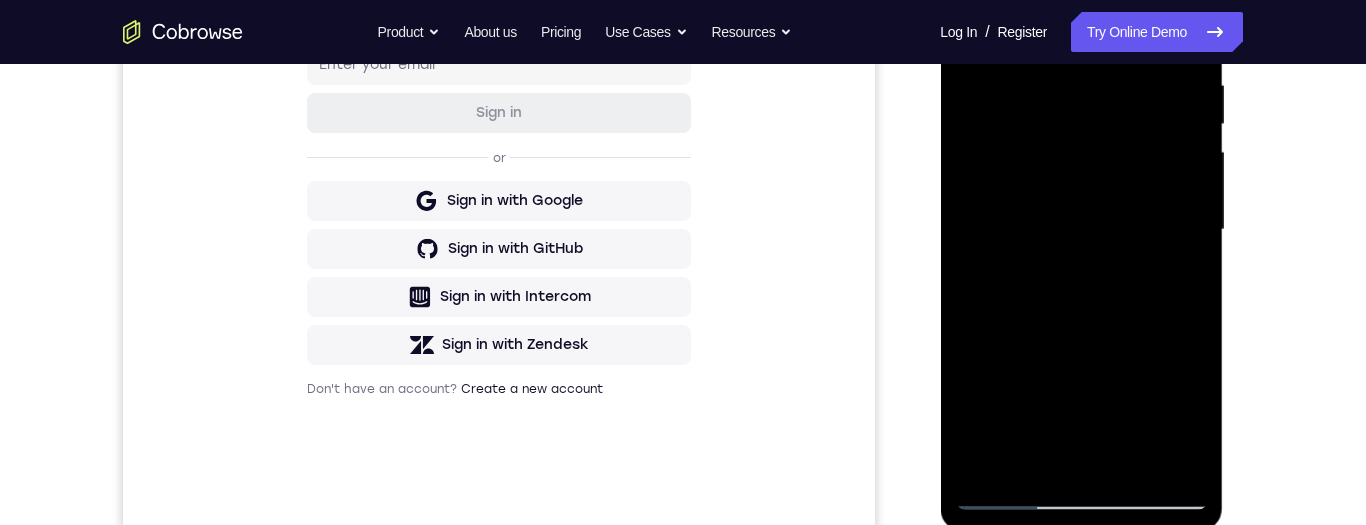 click at bounding box center (1081, 230) 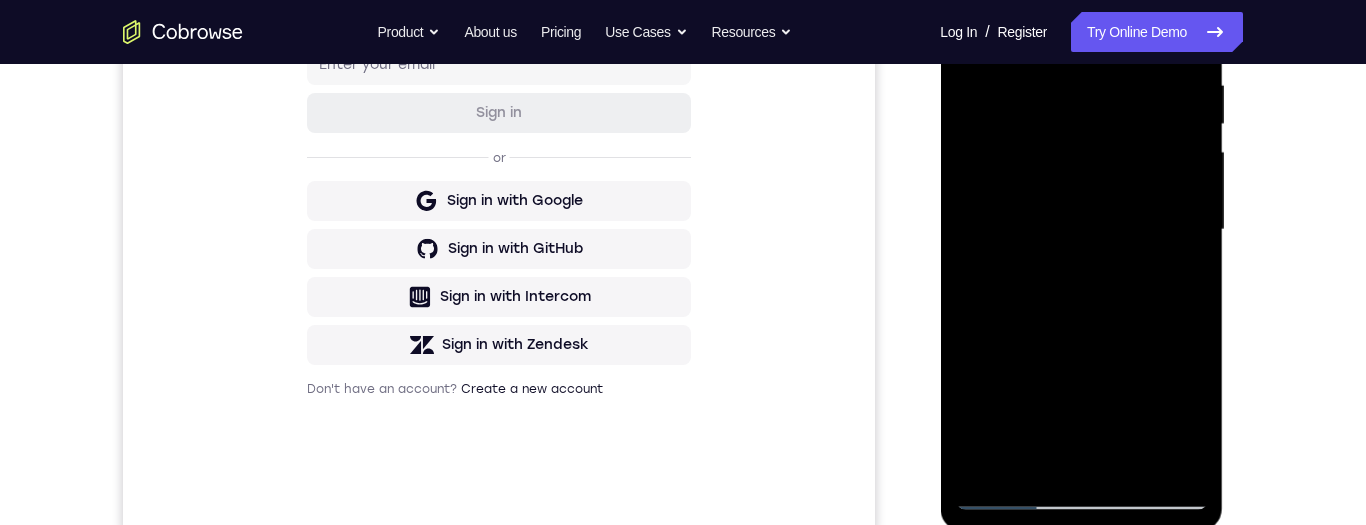 click at bounding box center (1081, 230) 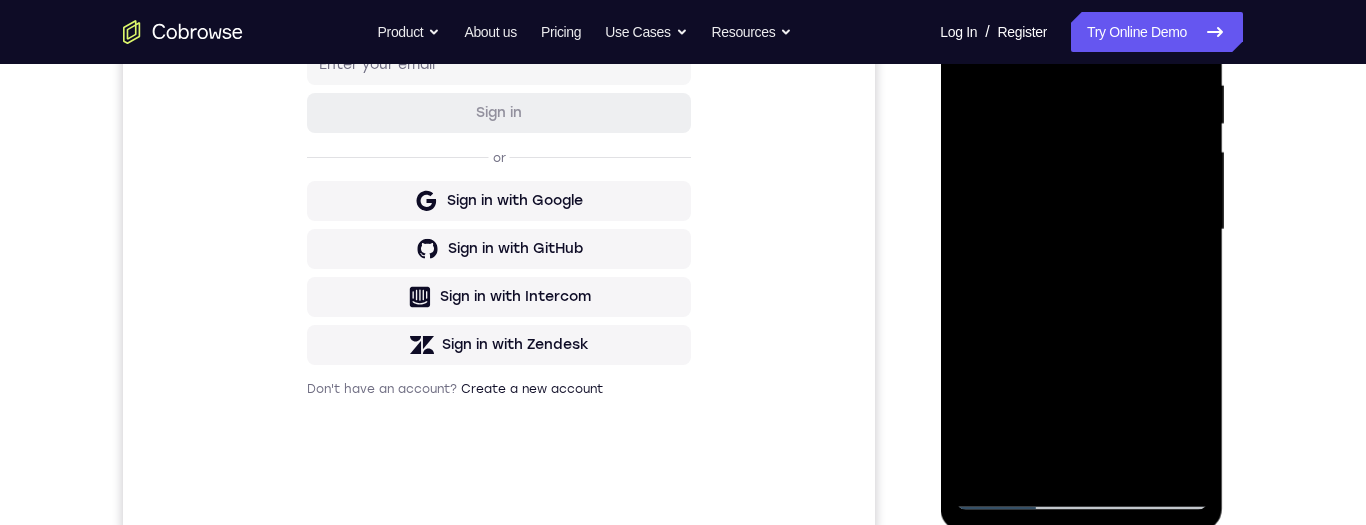 click at bounding box center (1081, 230) 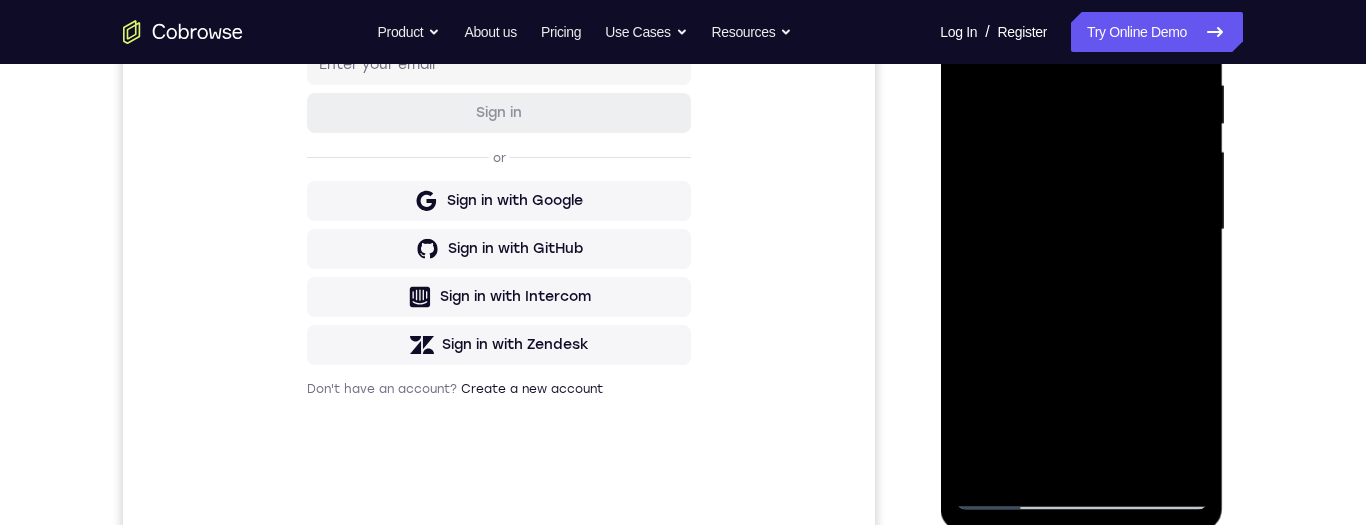 click at bounding box center (1081, 230) 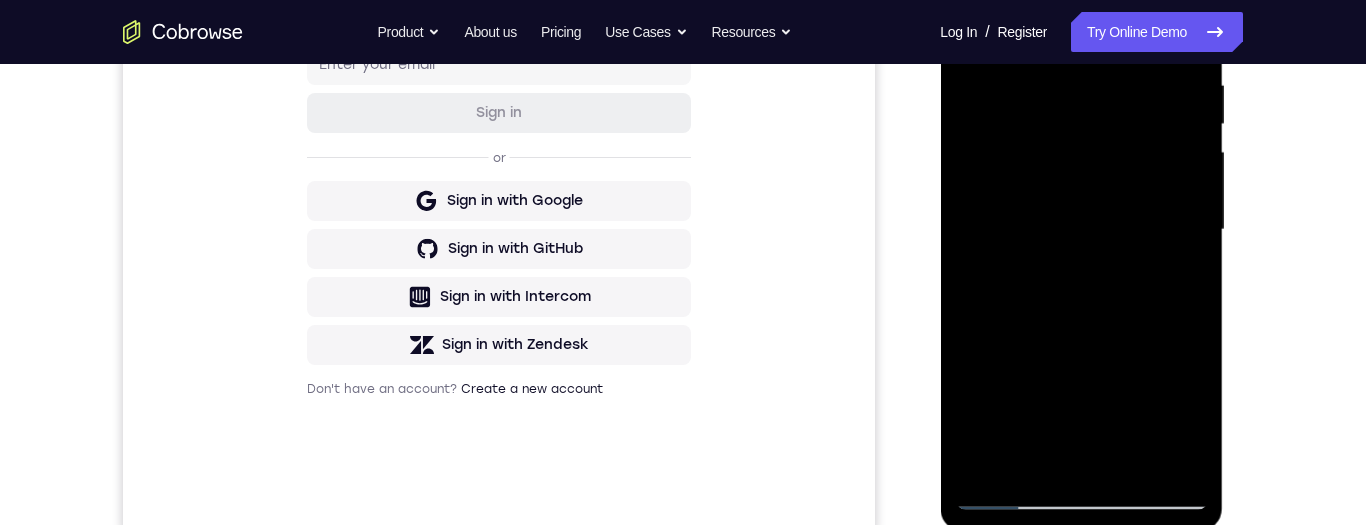 click at bounding box center [1081, 230] 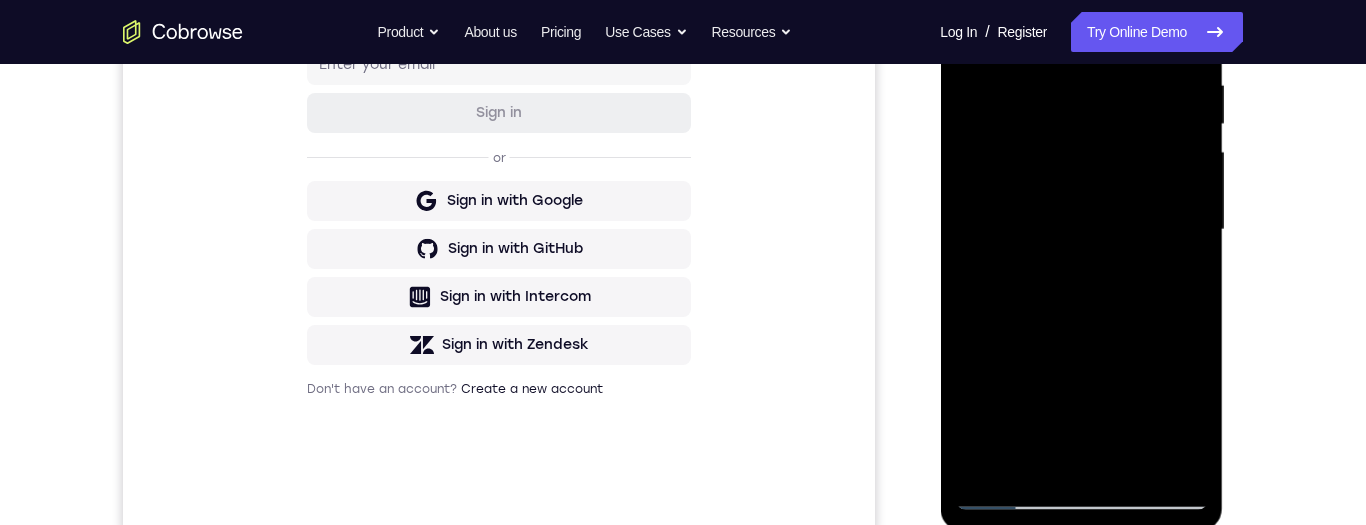 click at bounding box center (1081, 230) 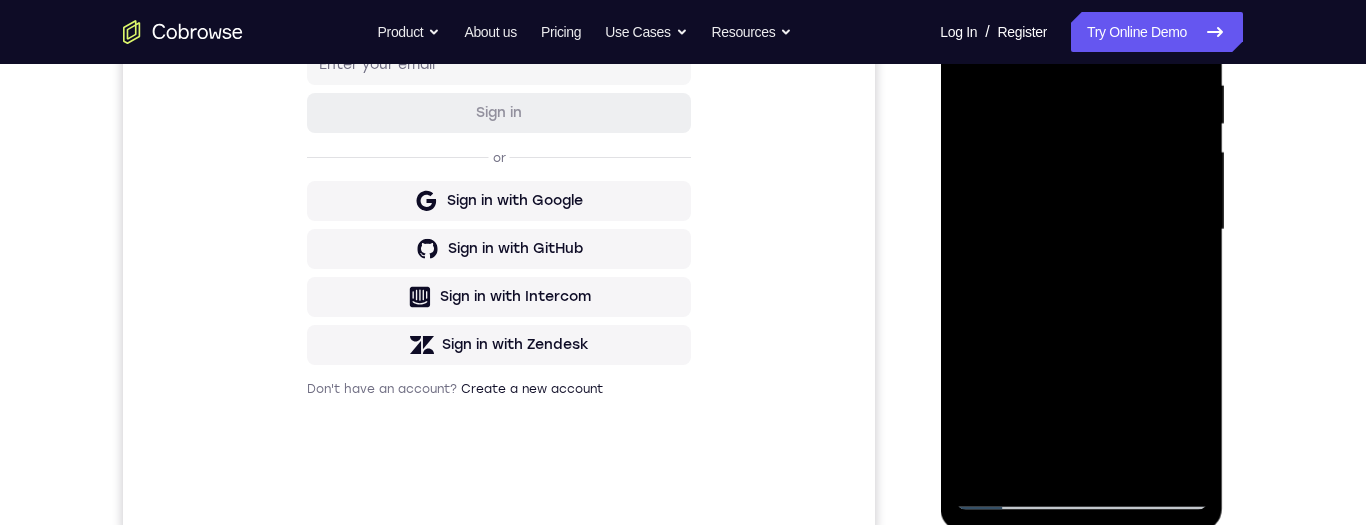 click at bounding box center [1081, 230] 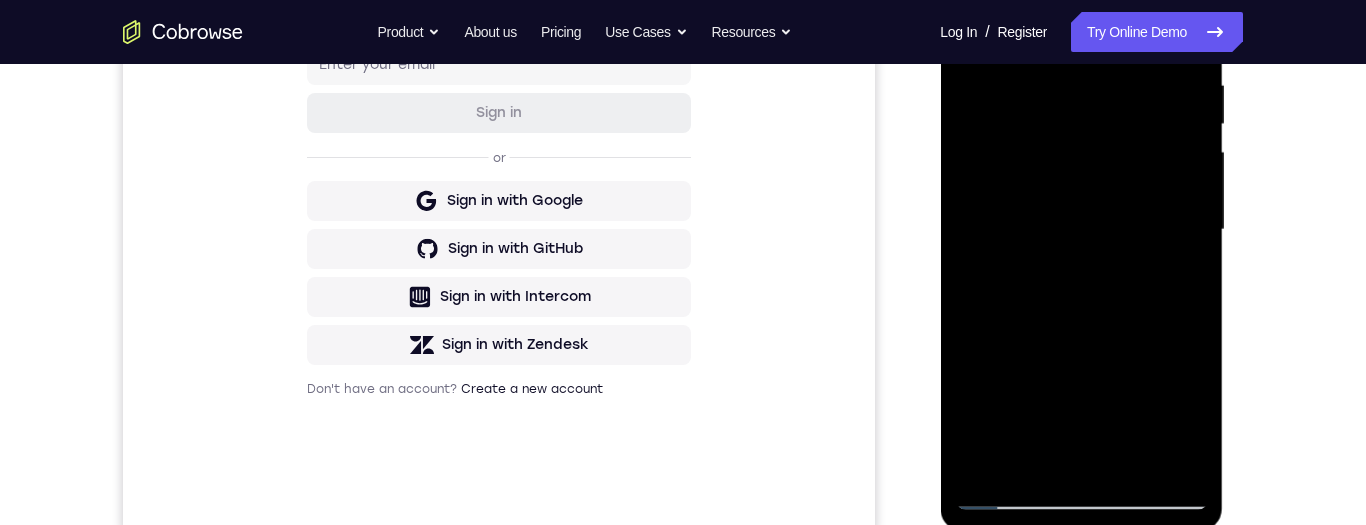 click at bounding box center [1081, 230] 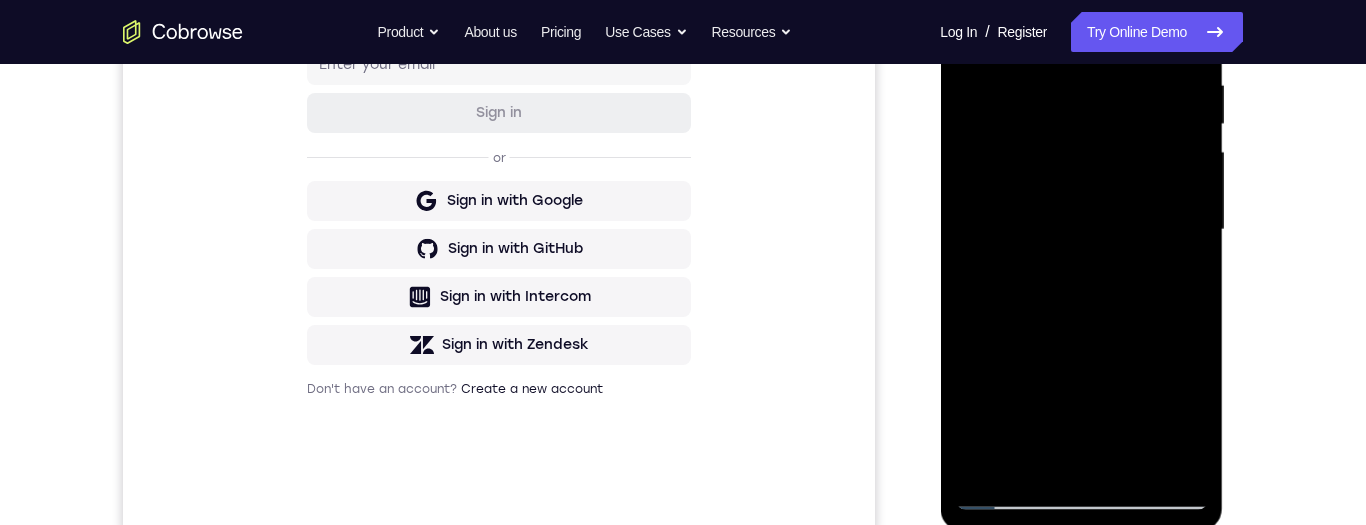 click at bounding box center [1081, 230] 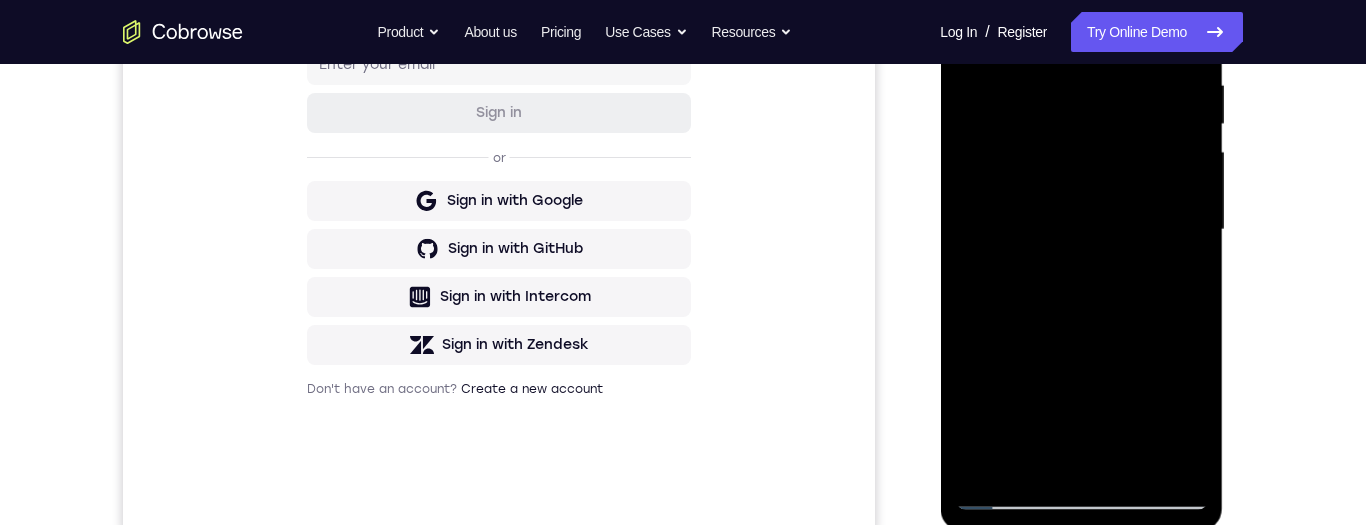 click at bounding box center (1081, 230) 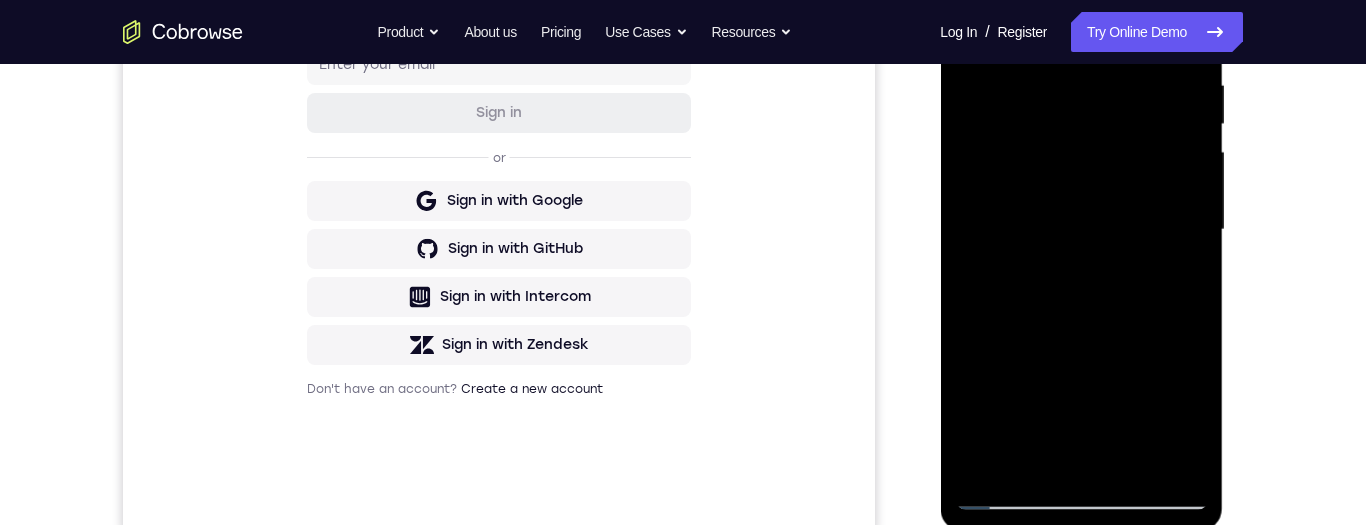 click at bounding box center (1081, 230) 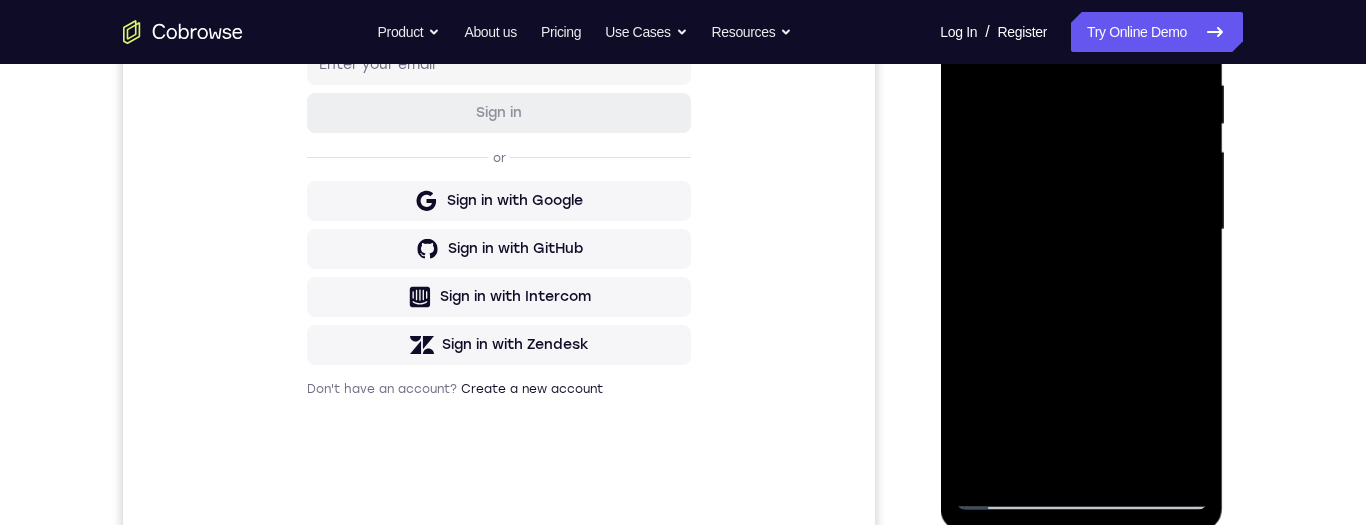 click at bounding box center (1081, 230) 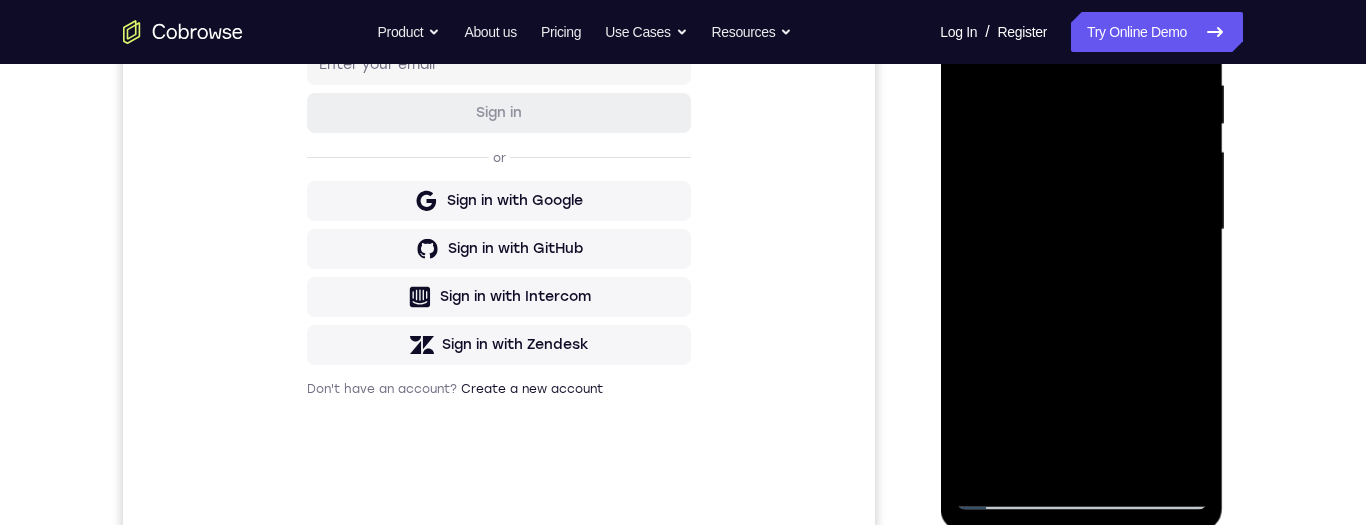 click at bounding box center [1081, 230] 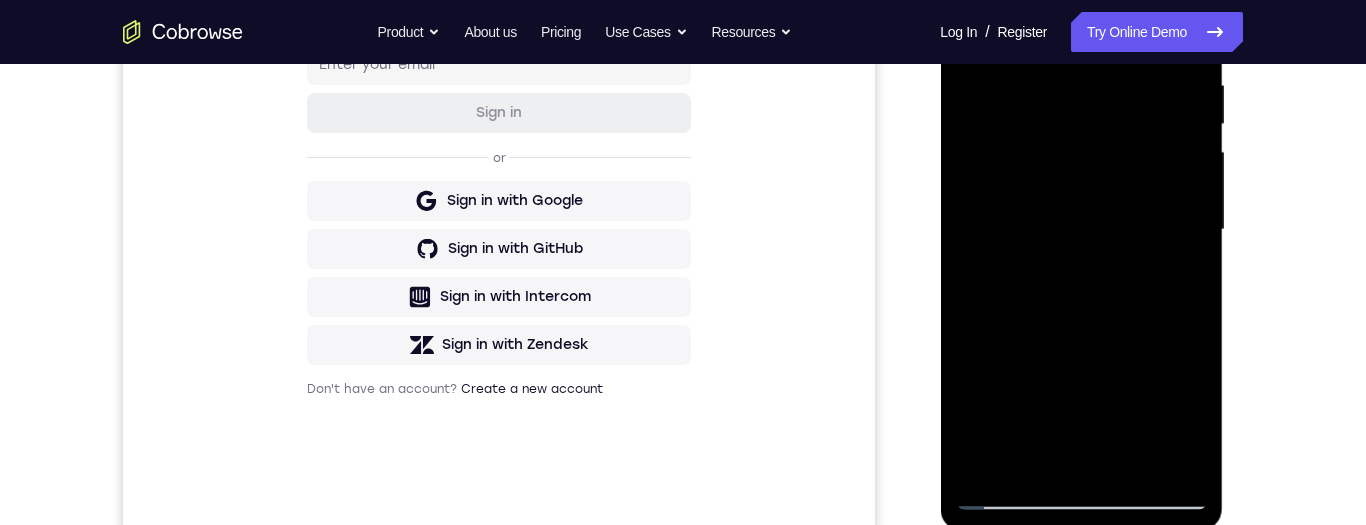 click at bounding box center [1081, 230] 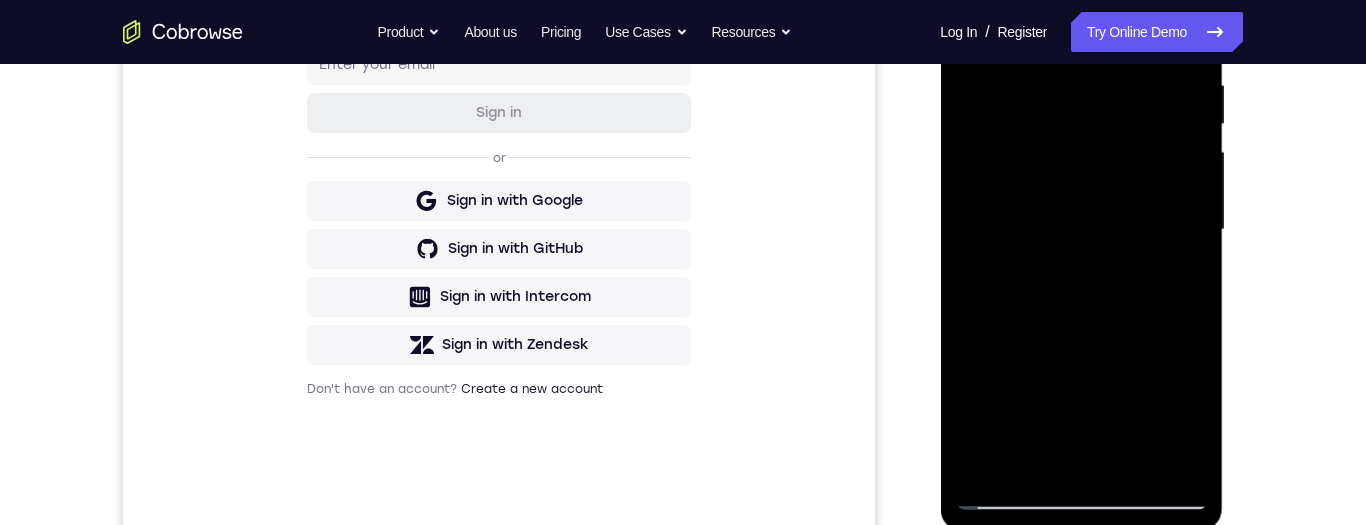 click at bounding box center [1081, 230] 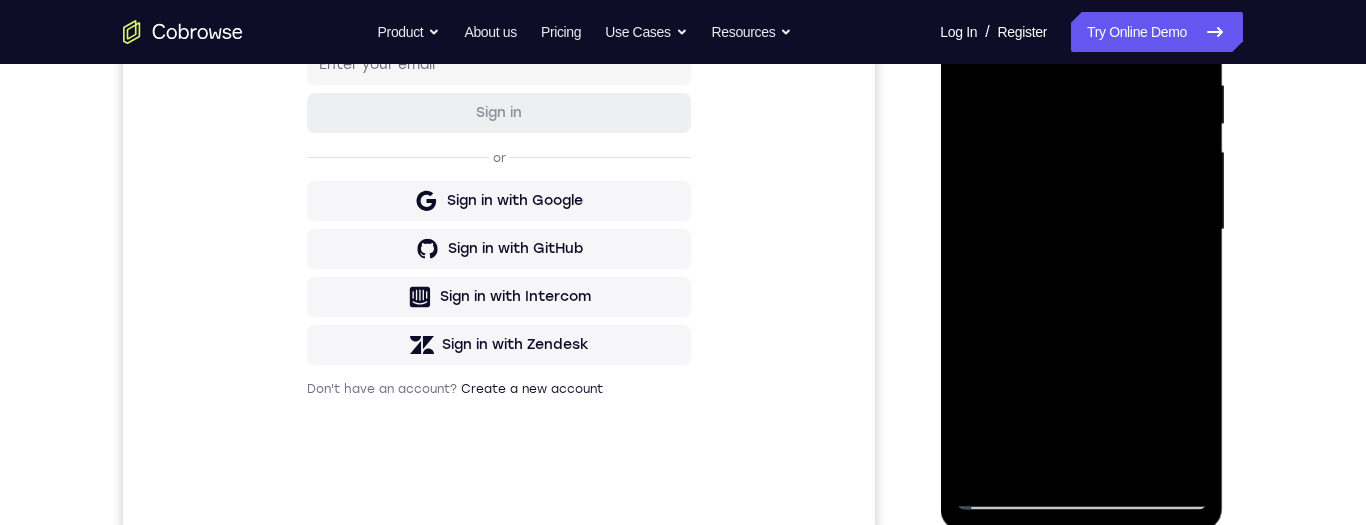 click at bounding box center (1081, 230) 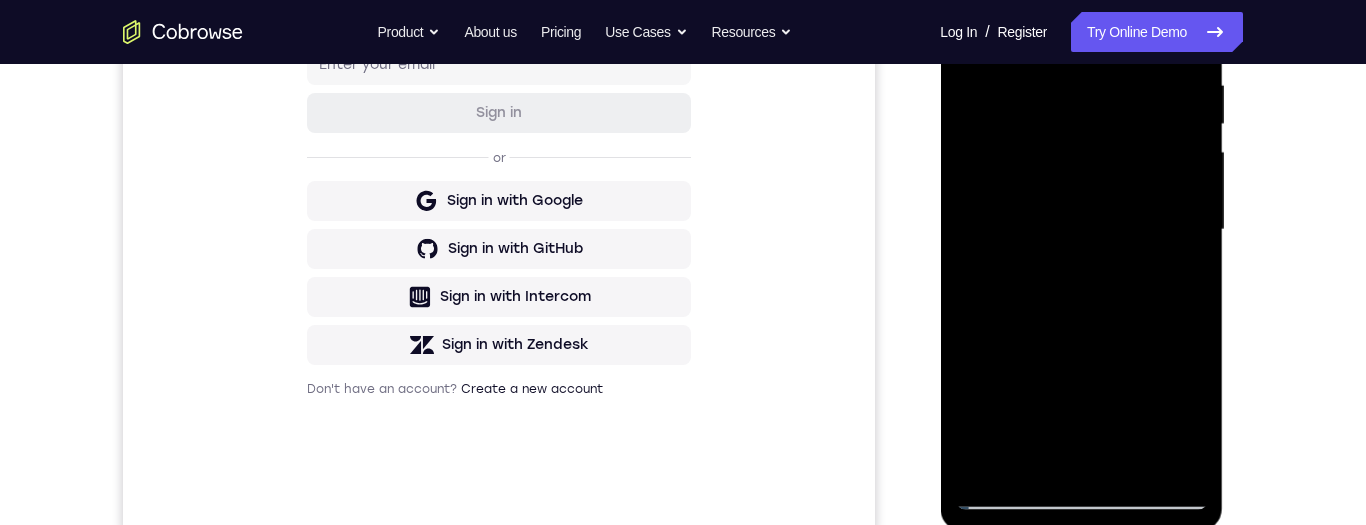 click at bounding box center [1081, 230] 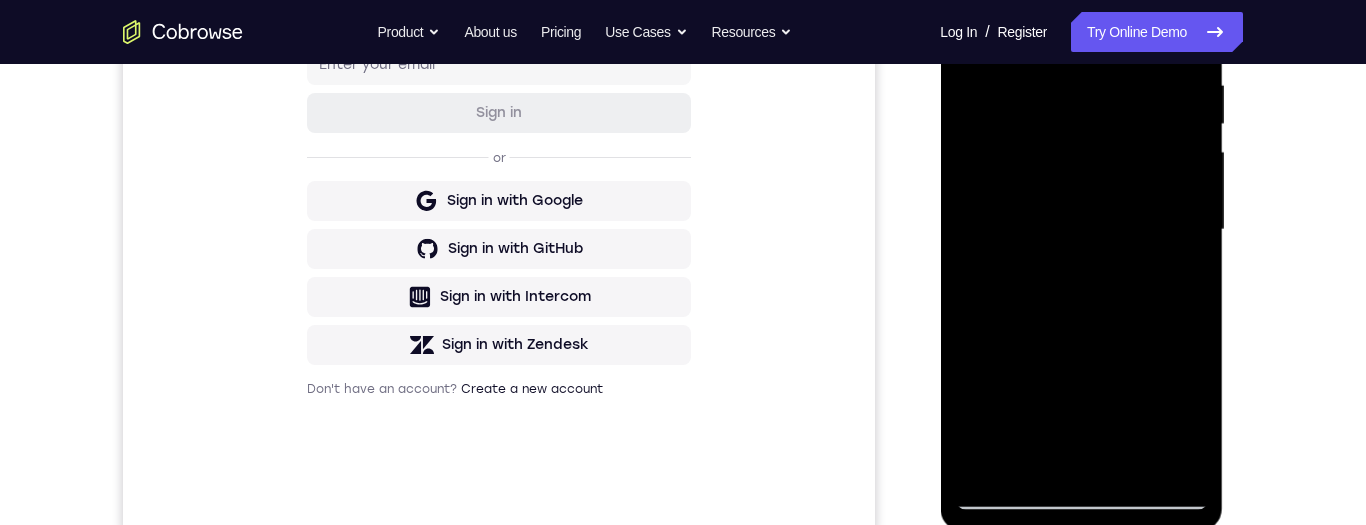 click at bounding box center [1081, 230] 